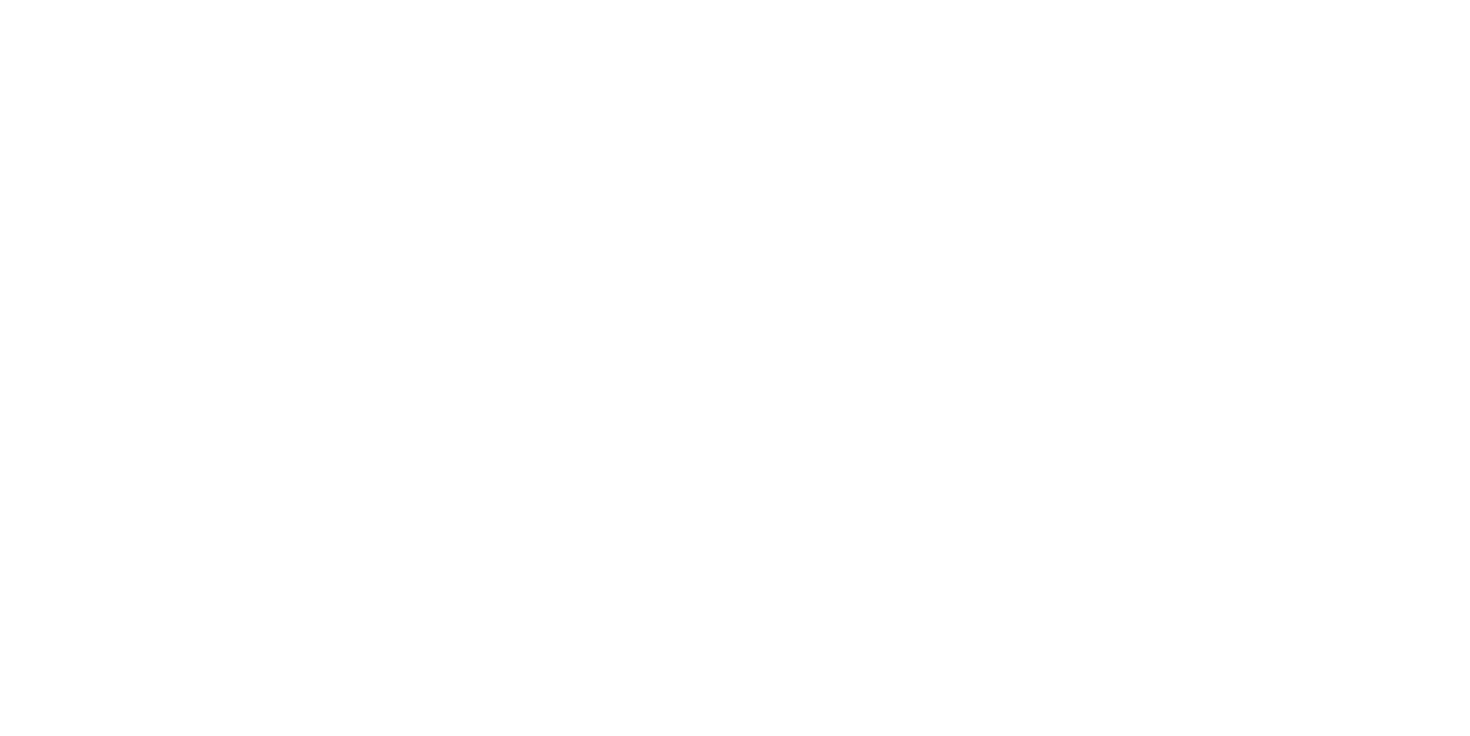 scroll, scrollTop: 0, scrollLeft: 0, axis: both 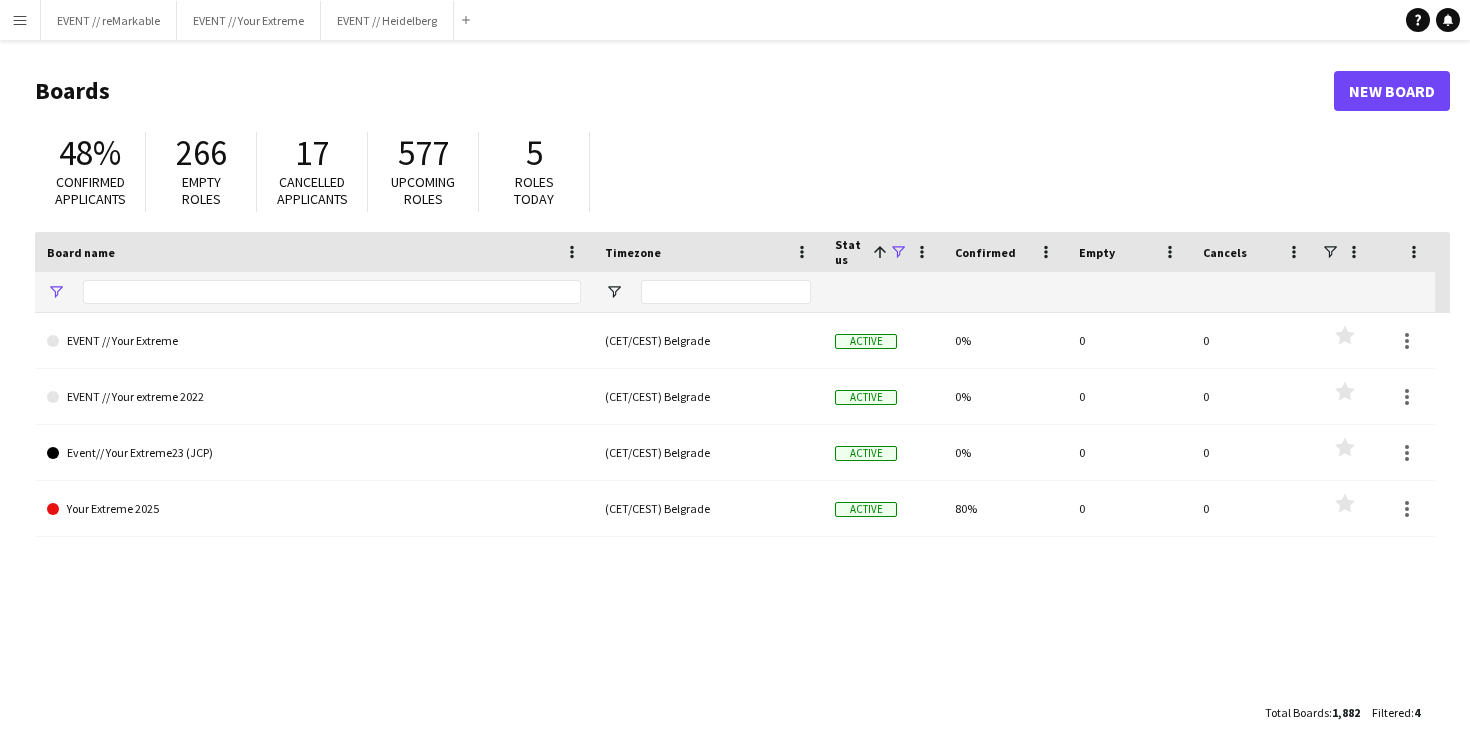 type on "****" 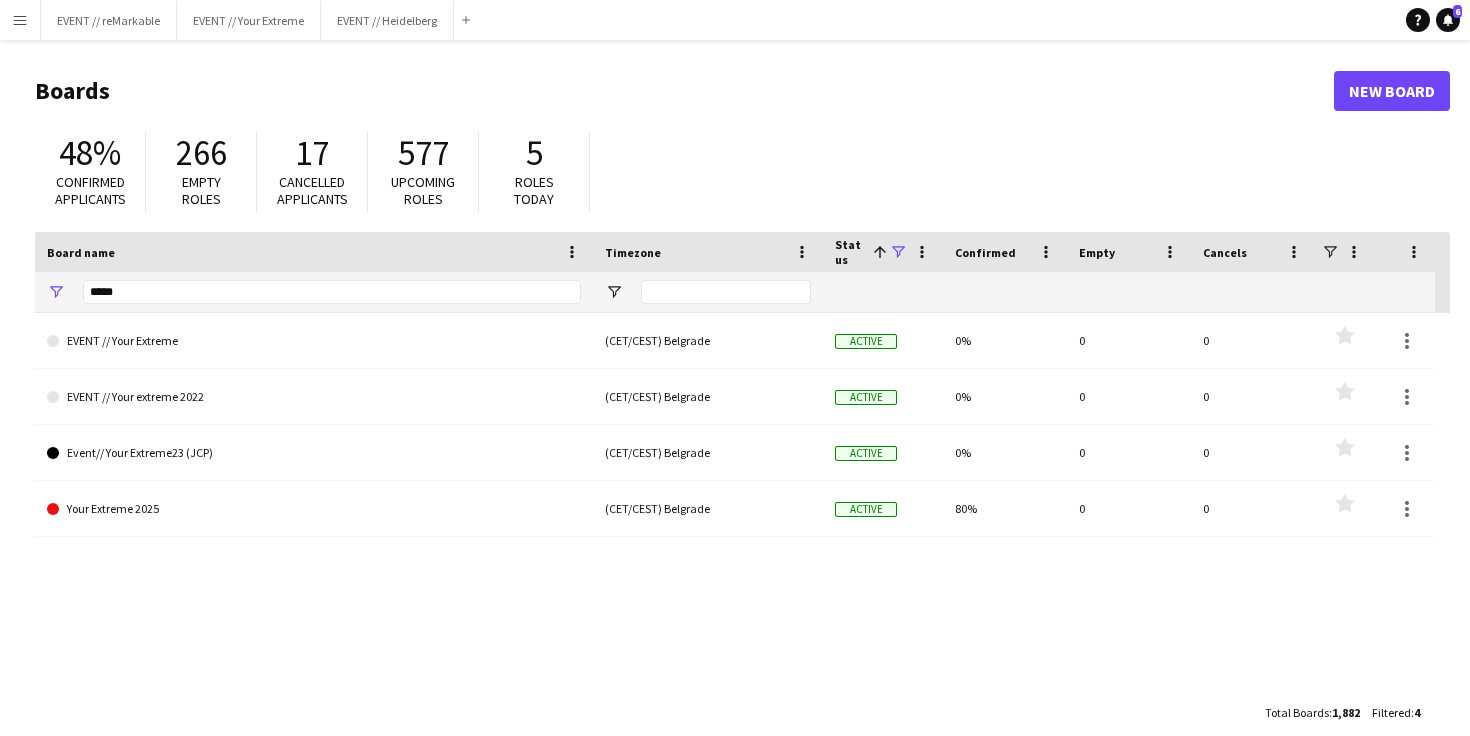 click on "Menu" at bounding box center (20, 20) 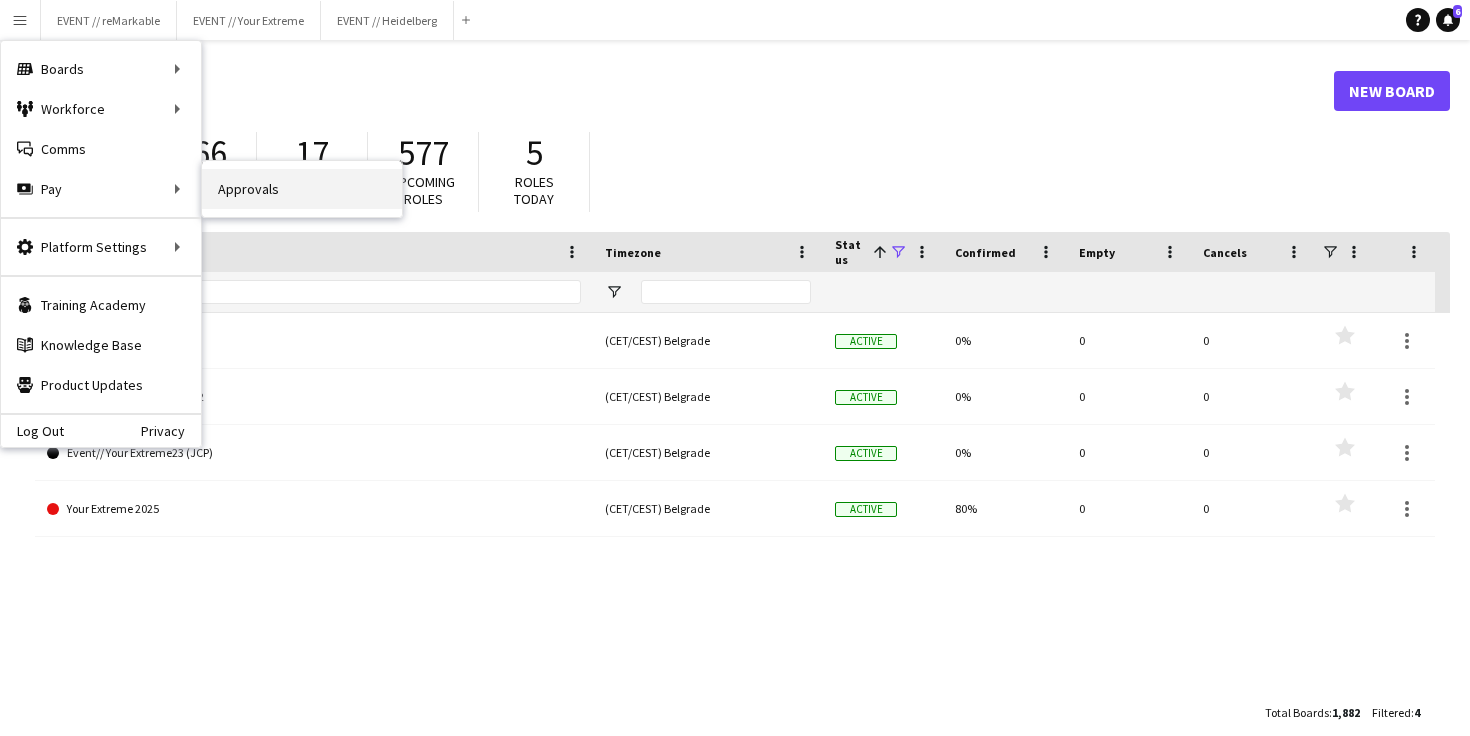 click on "Approvals" at bounding box center (302, 189) 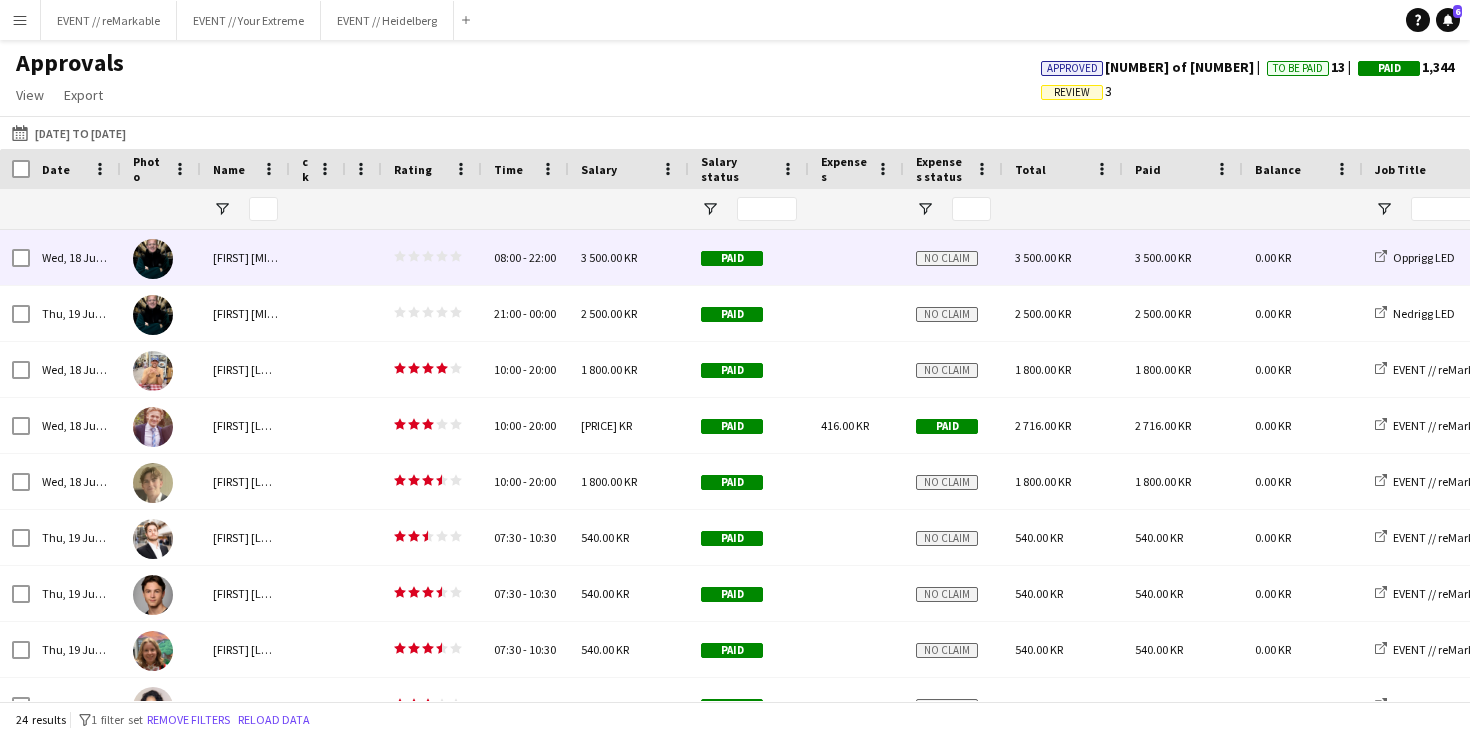 scroll, scrollTop: 0, scrollLeft: 412, axis: horizontal 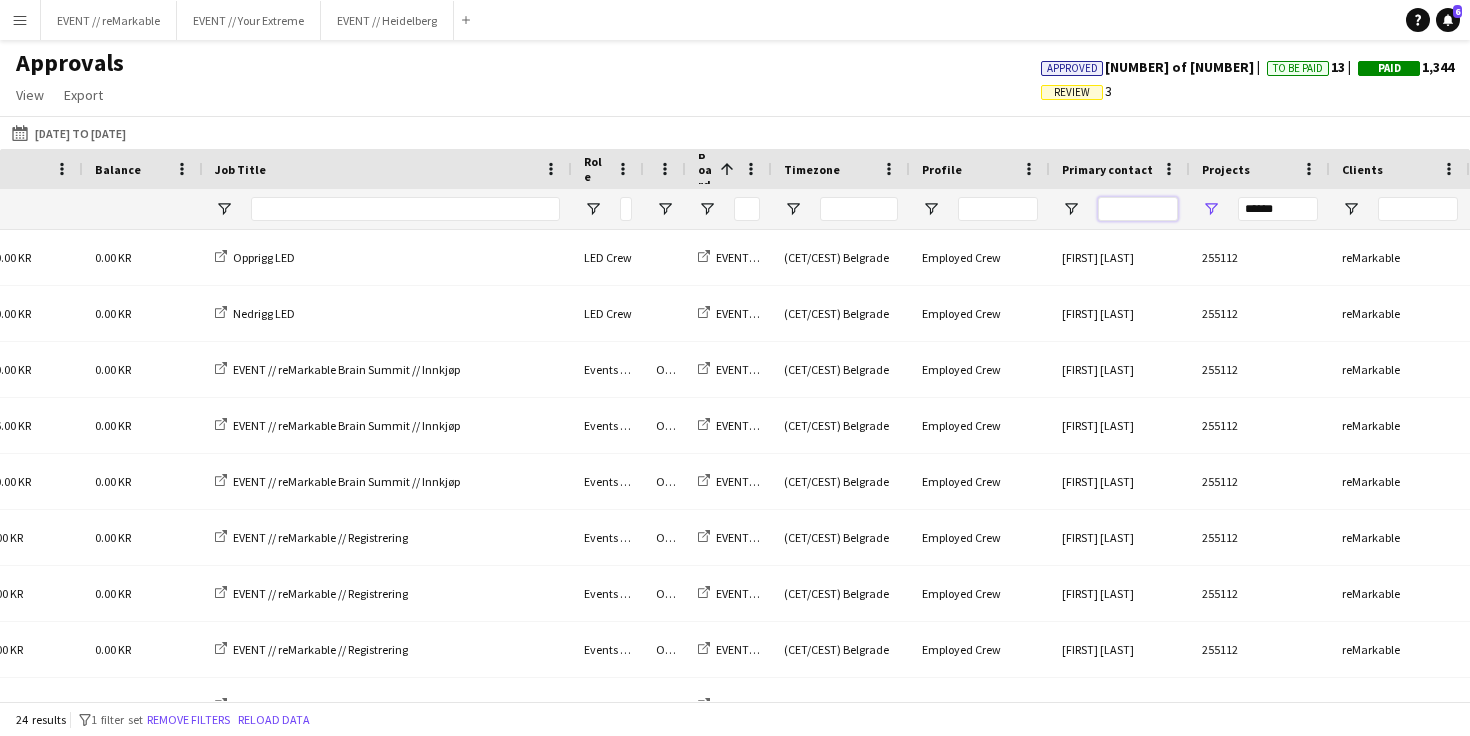 click at bounding box center [1138, 209] 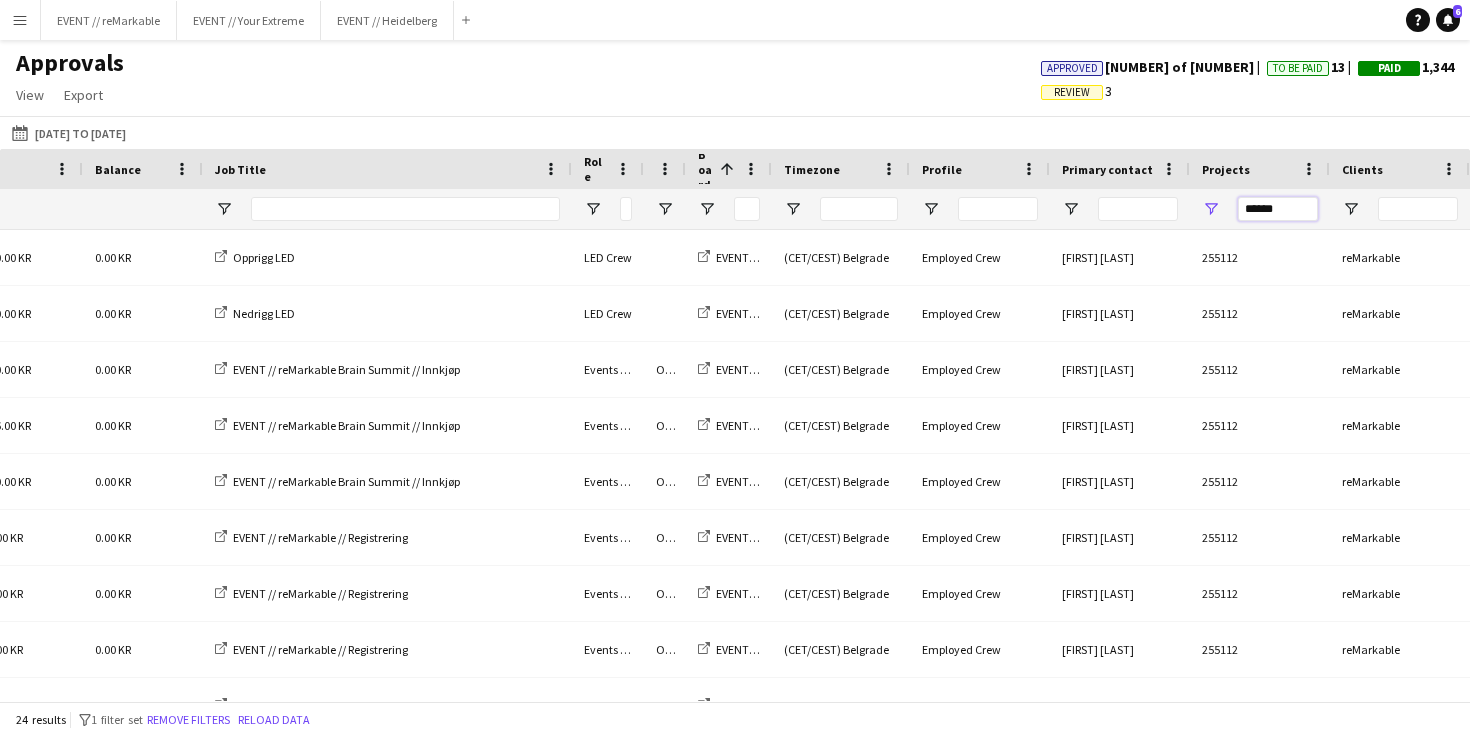 drag, startPoint x: 1290, startPoint y: 204, endPoint x: 1196, endPoint y: 201, distance: 94.04786 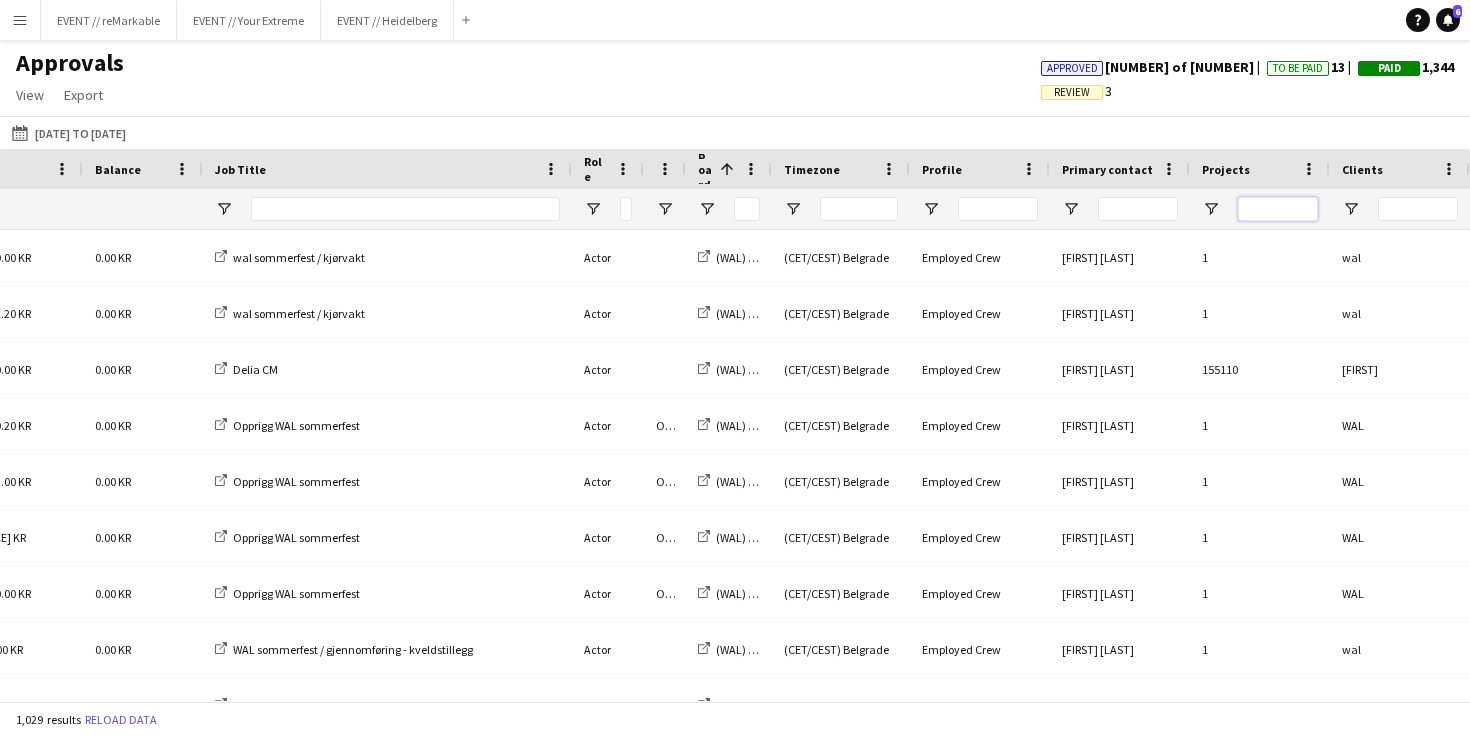 type 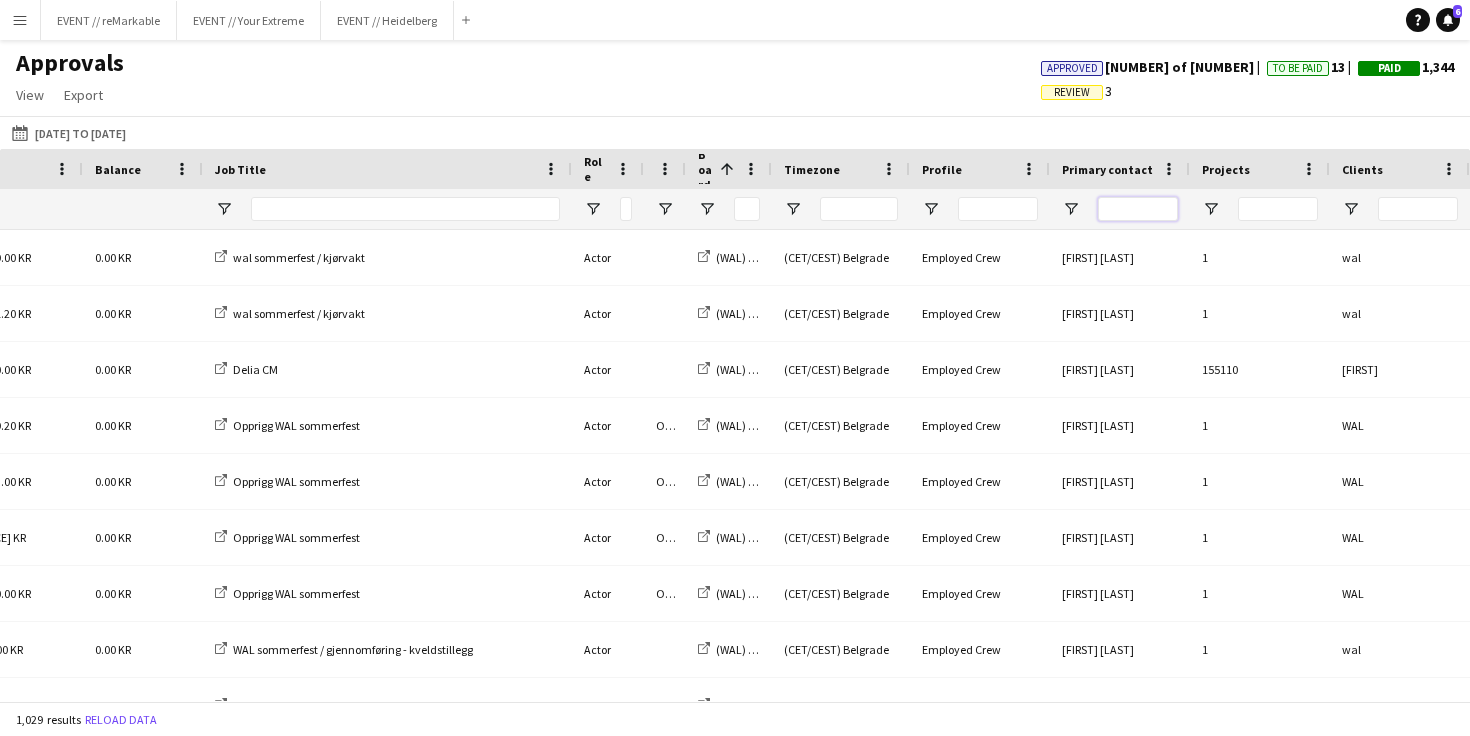 click at bounding box center [1138, 209] 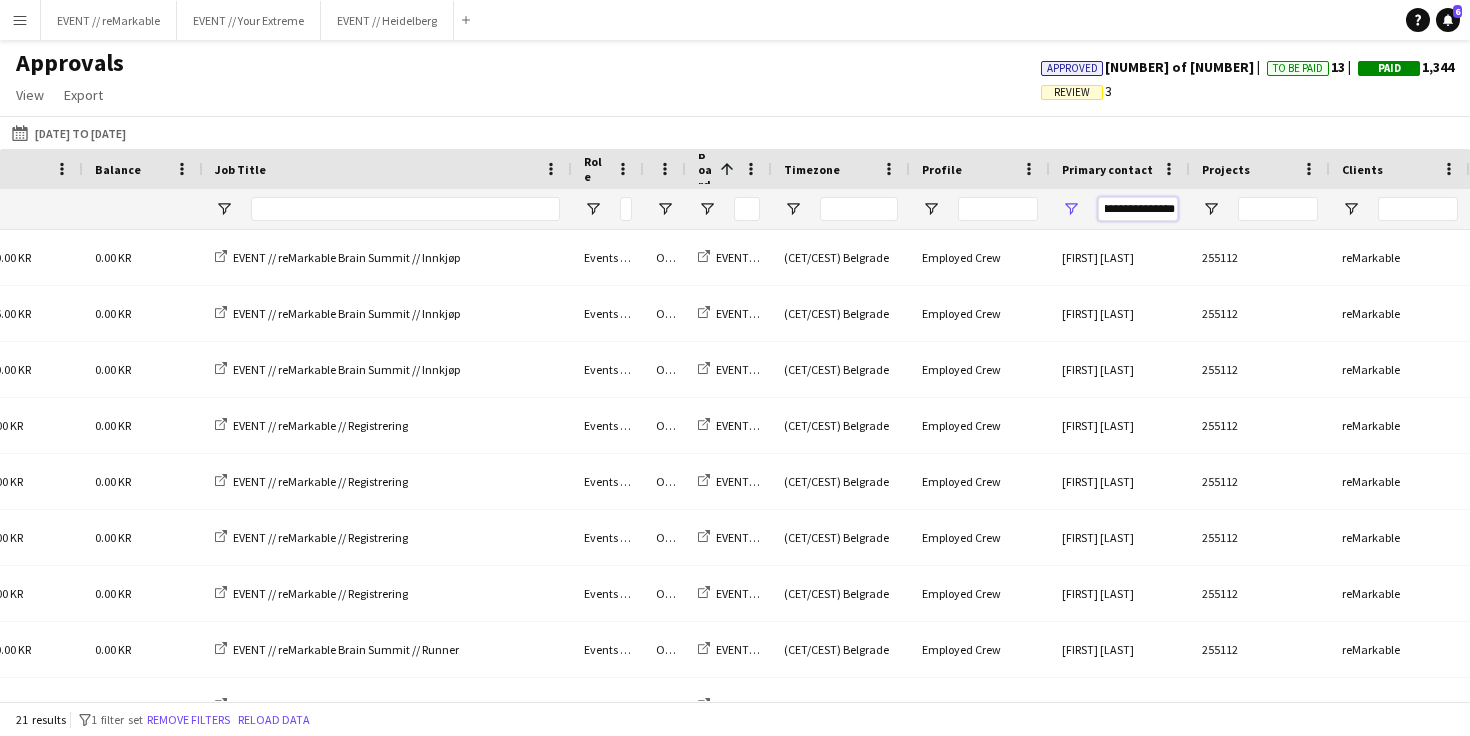 type on "**********" 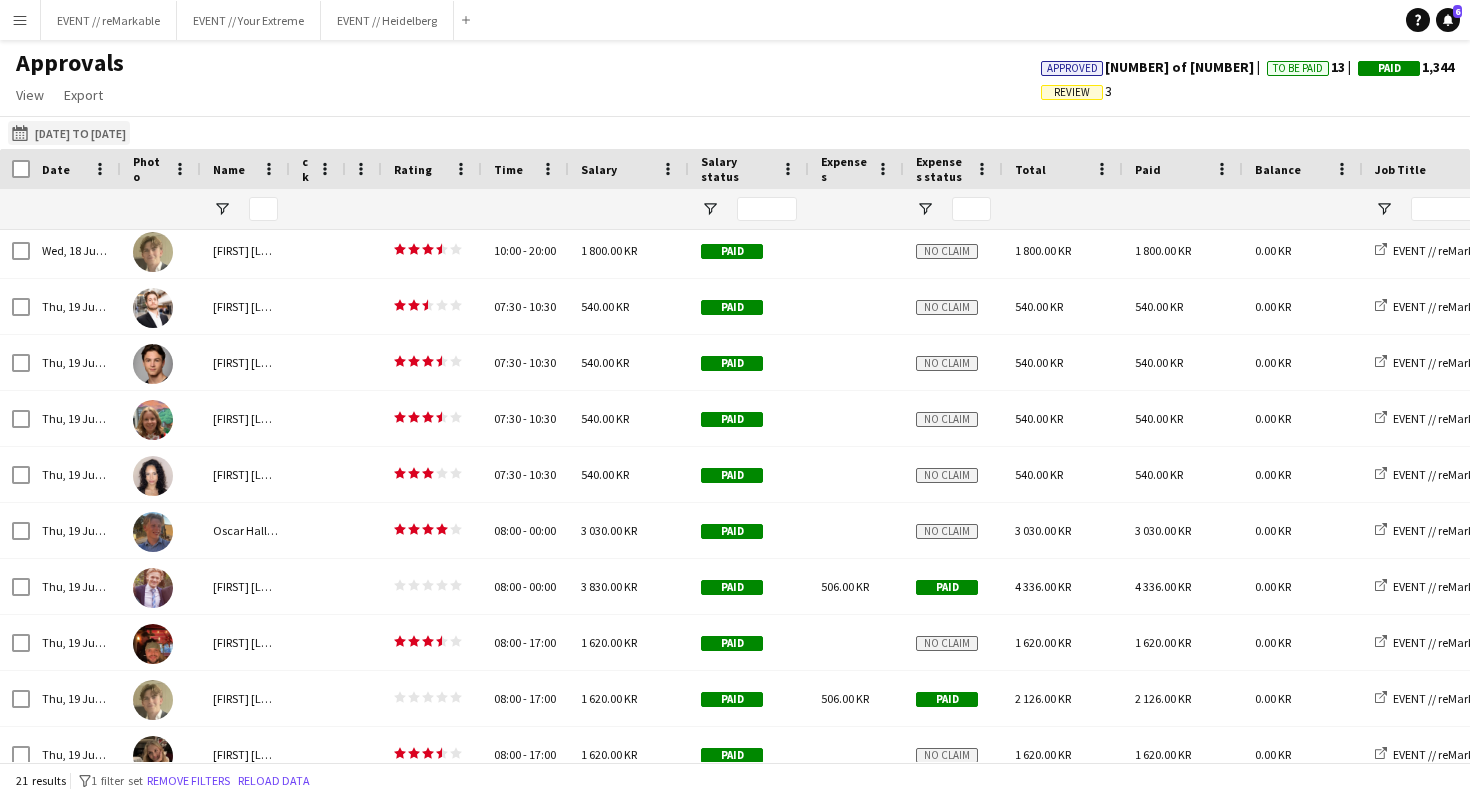 click on "09-06-2025 to 22-06-2025
09-06-2025 to 22-06-2025" 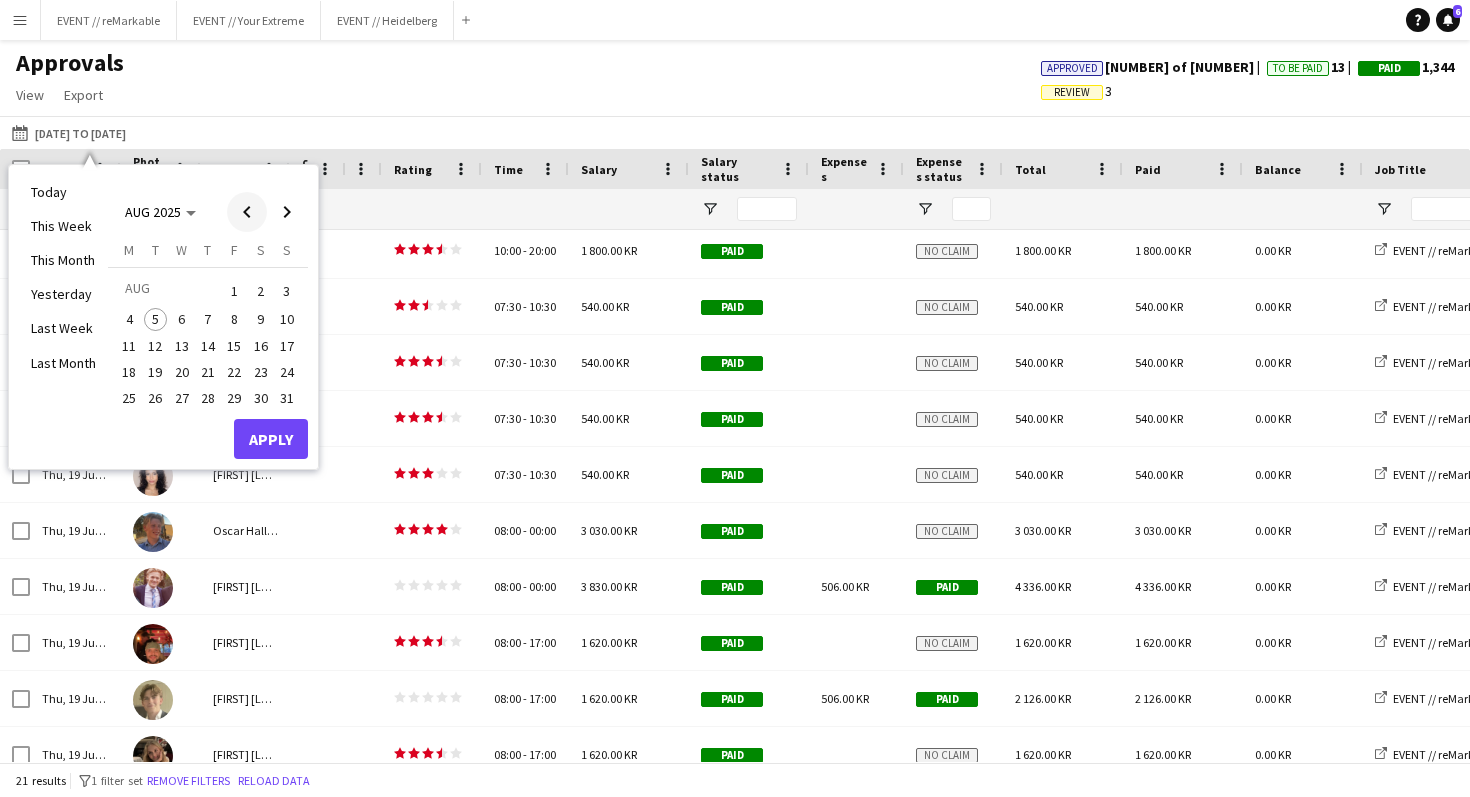 click at bounding box center (247, 212) 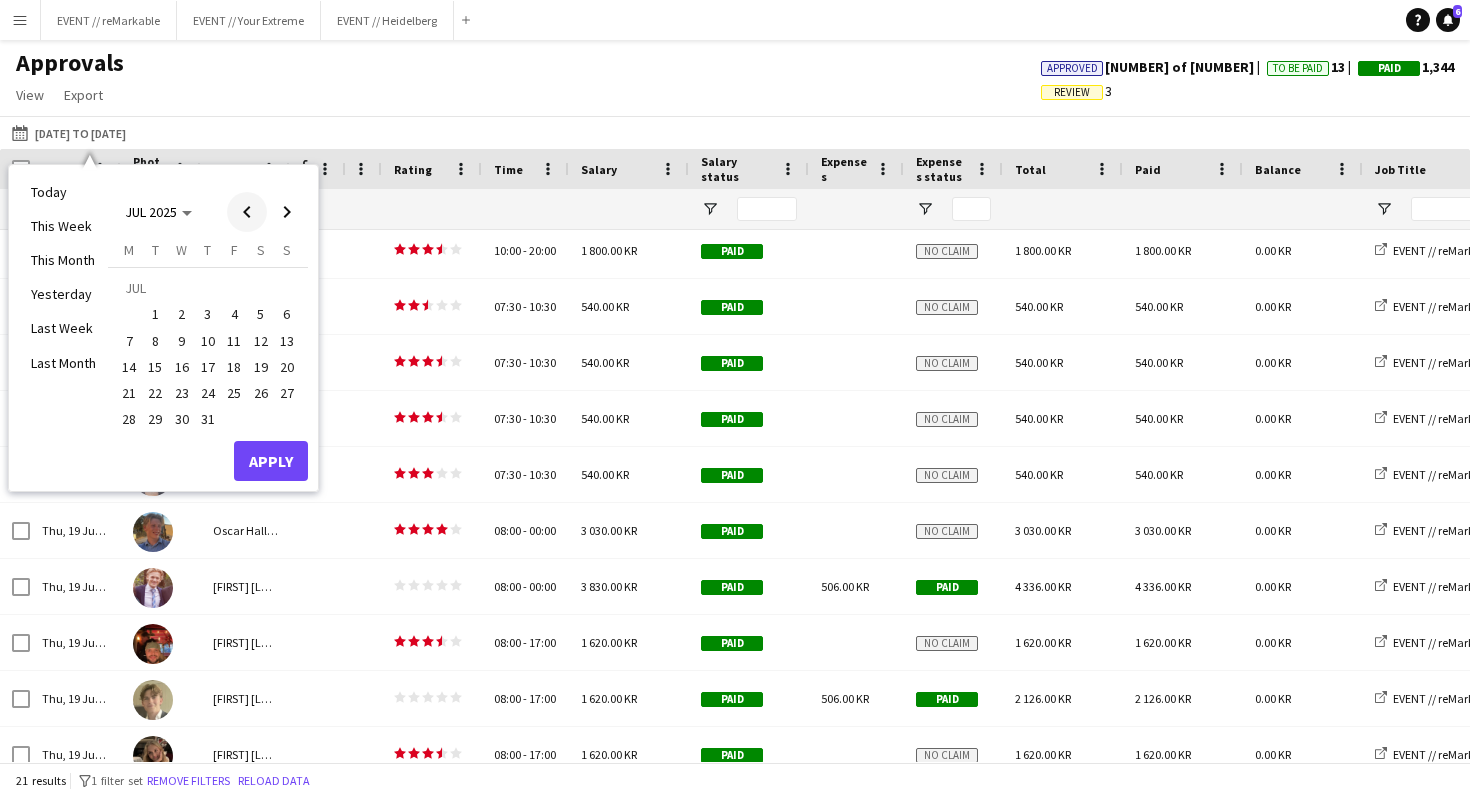 click at bounding box center [247, 212] 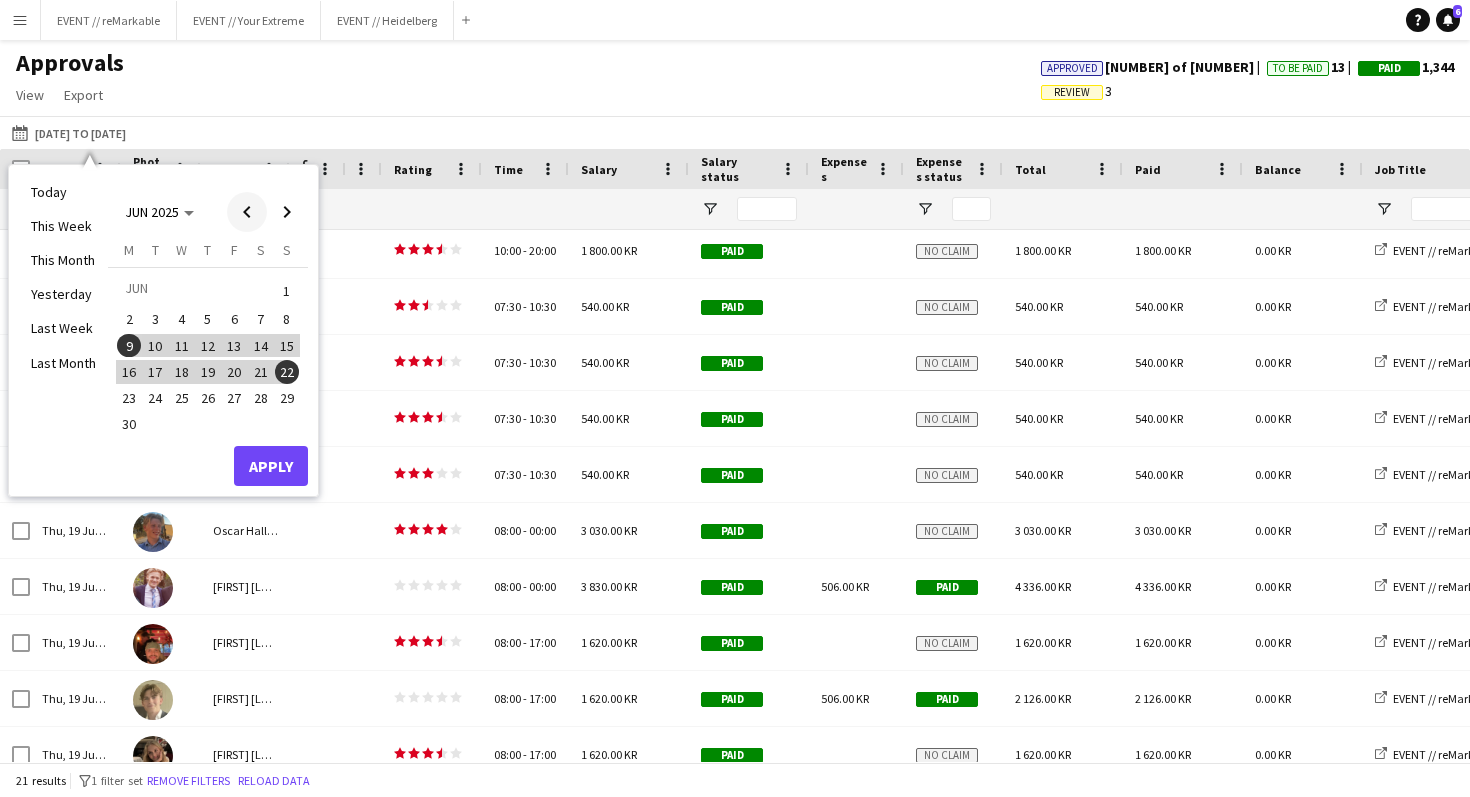 click at bounding box center (247, 212) 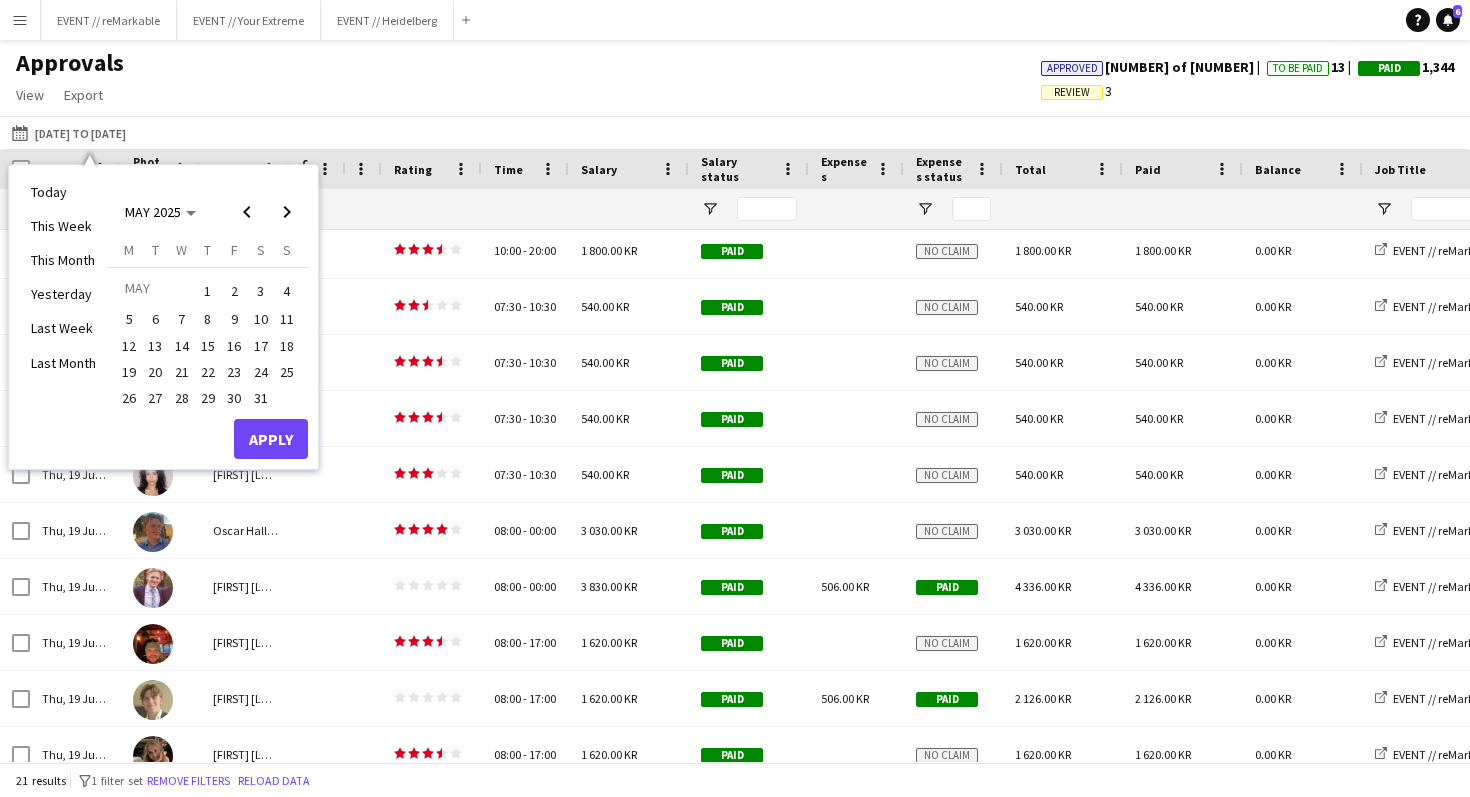 click on "1" at bounding box center (208, 291) 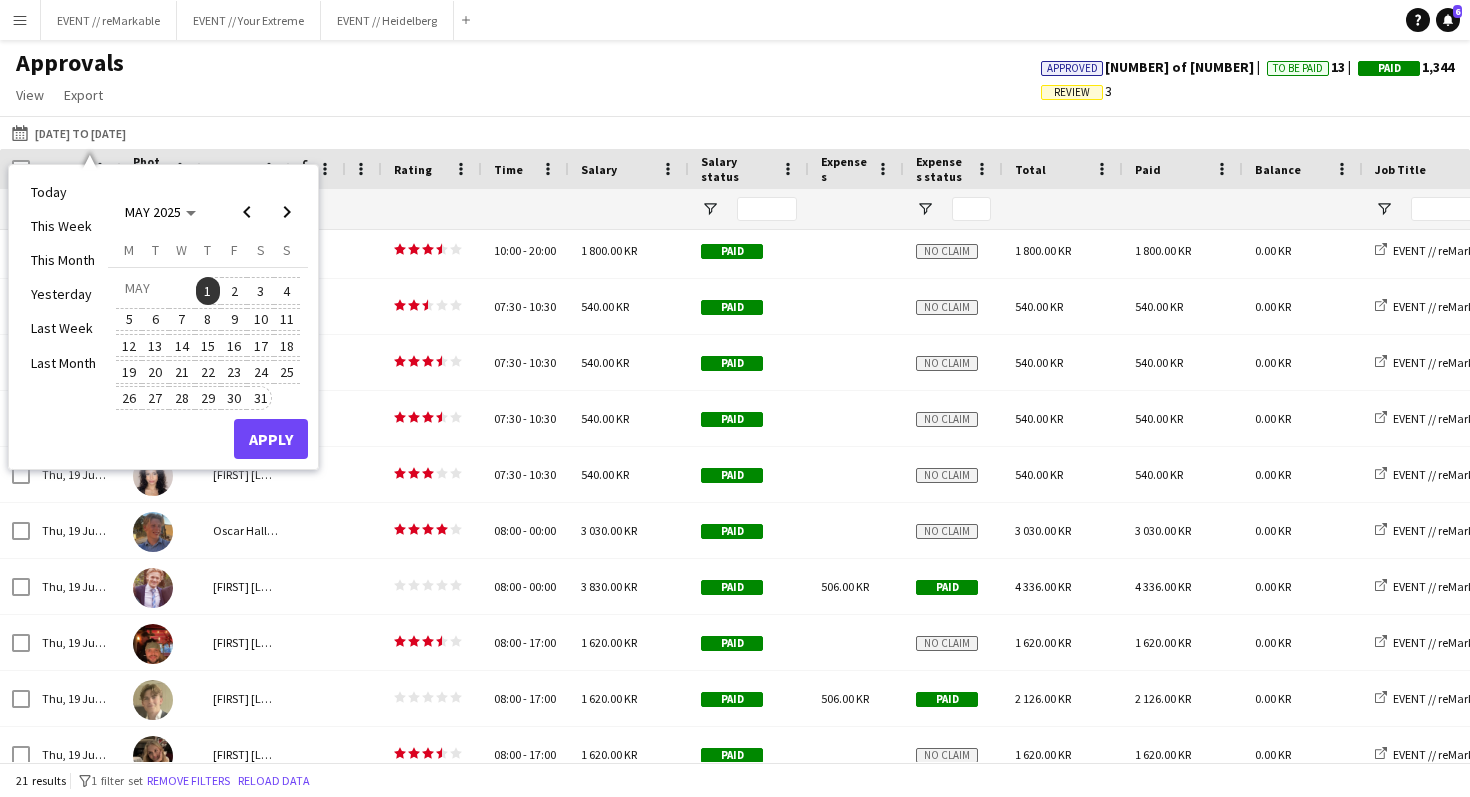 click on "31" at bounding box center (261, 398) 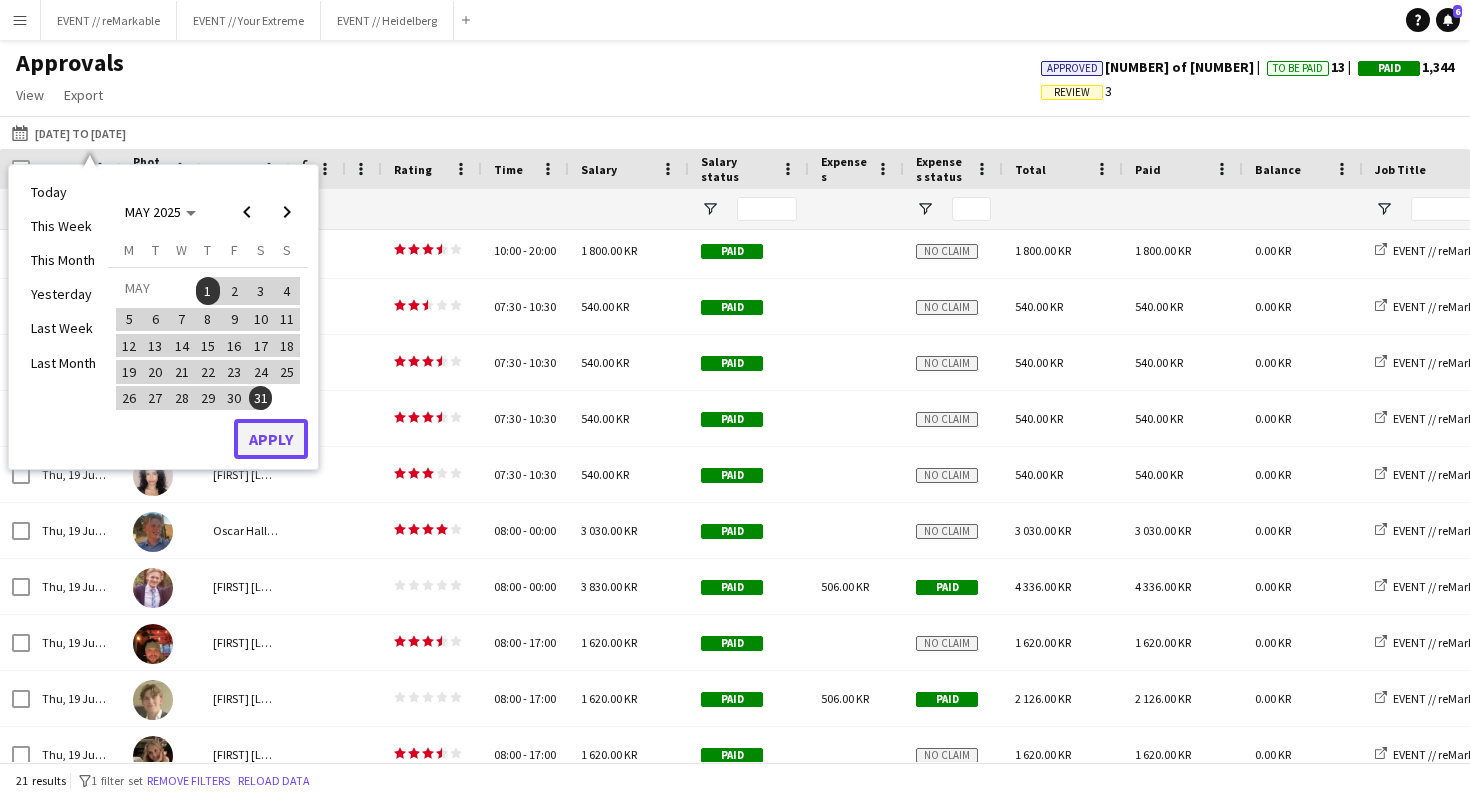click on "Apply" at bounding box center (271, 439) 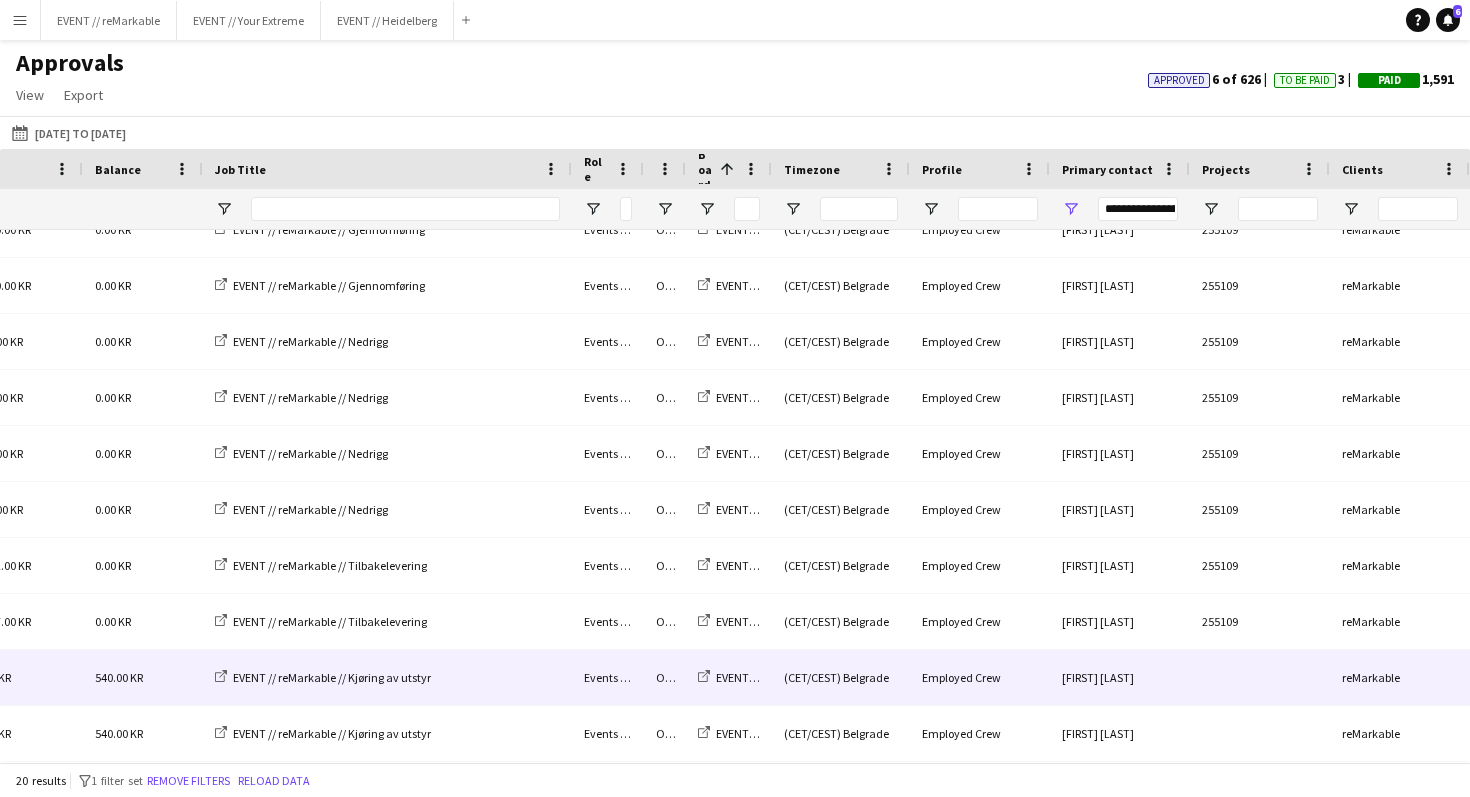 click on "EVENT // reMarkable // Kjøring av utstyr" at bounding box center (387, 677) 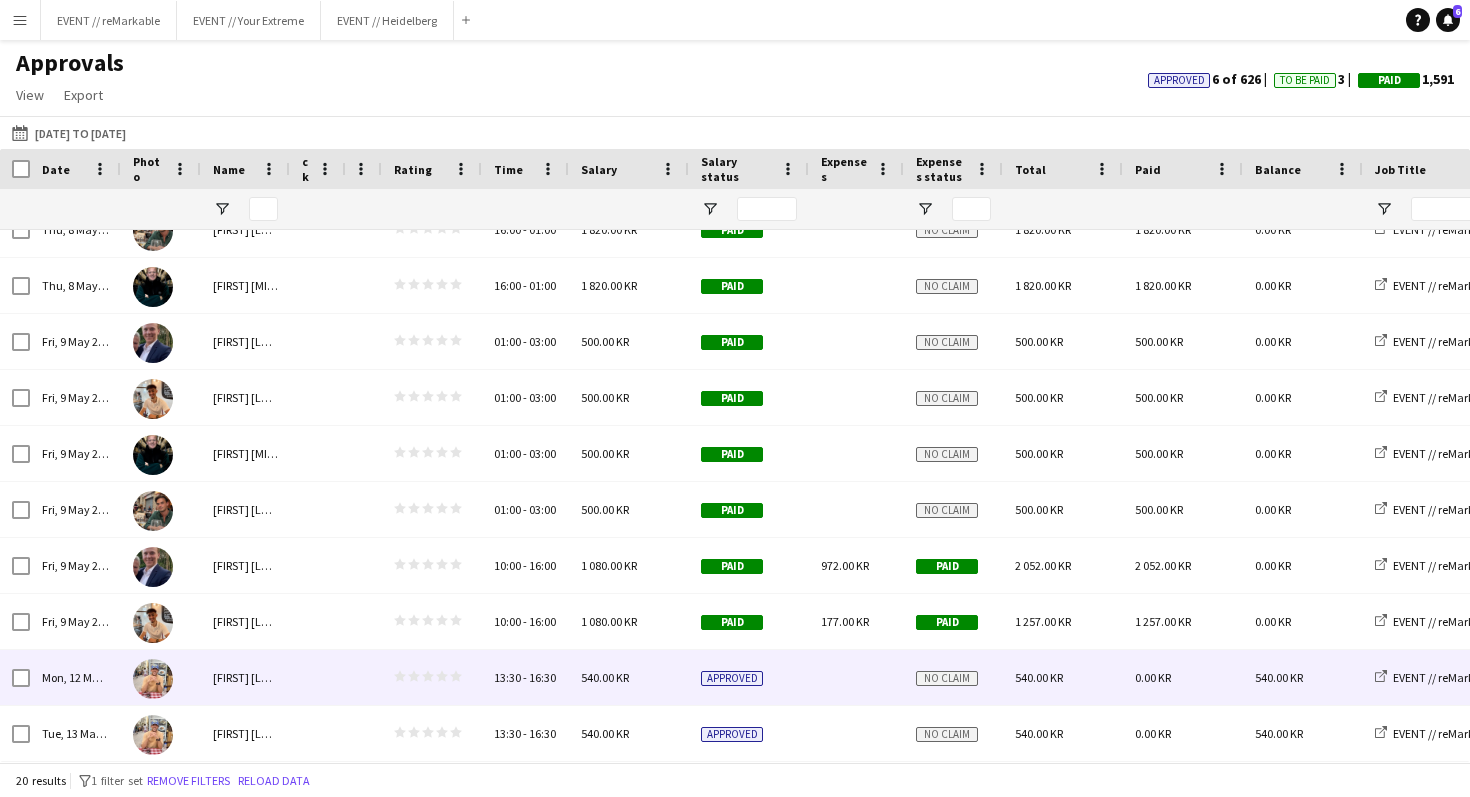 click at bounding box center (153, 679) 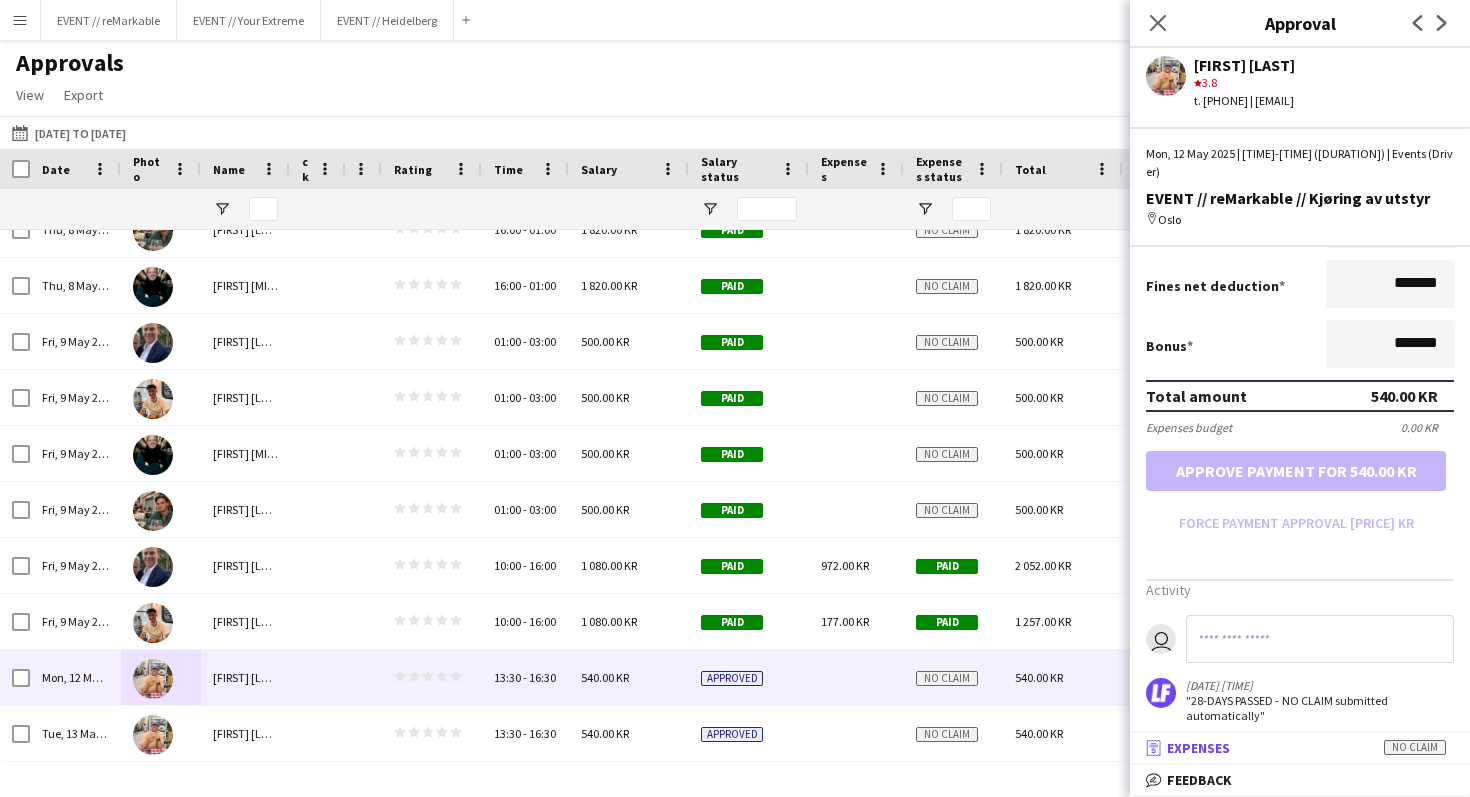 click on "Expenses" at bounding box center (1198, 748) 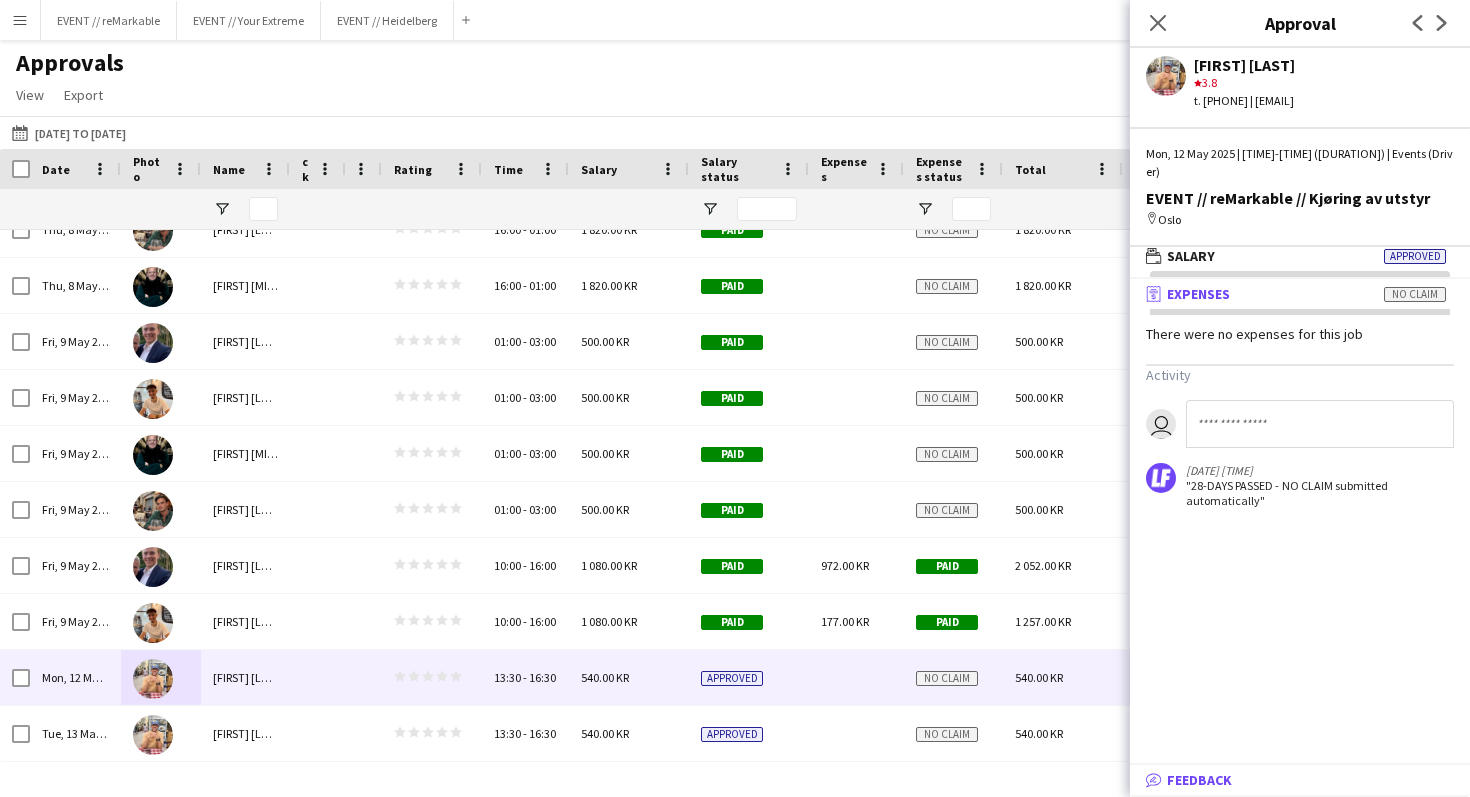 click on "bubble-pencil
Feedback" at bounding box center (1300, 780) 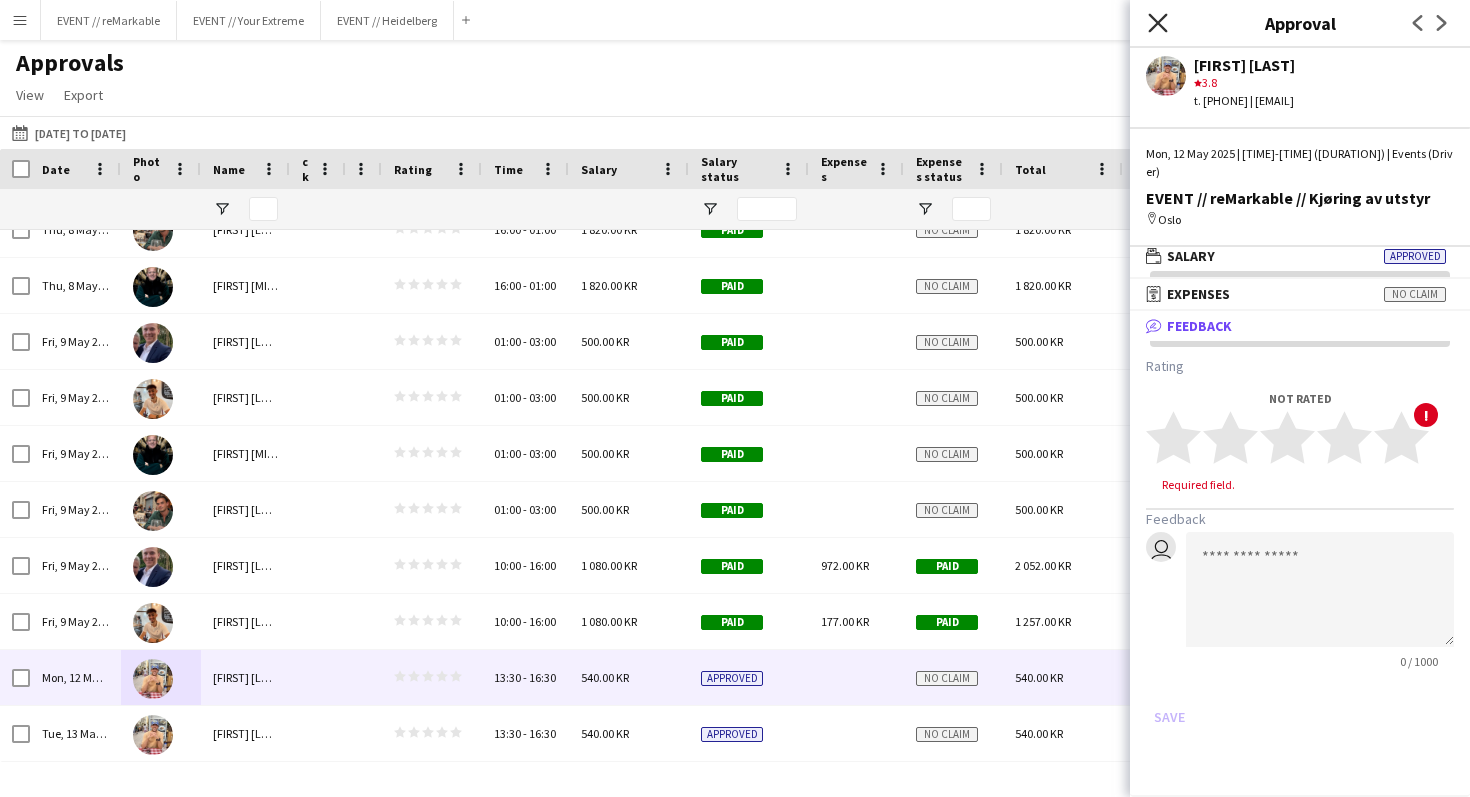 click 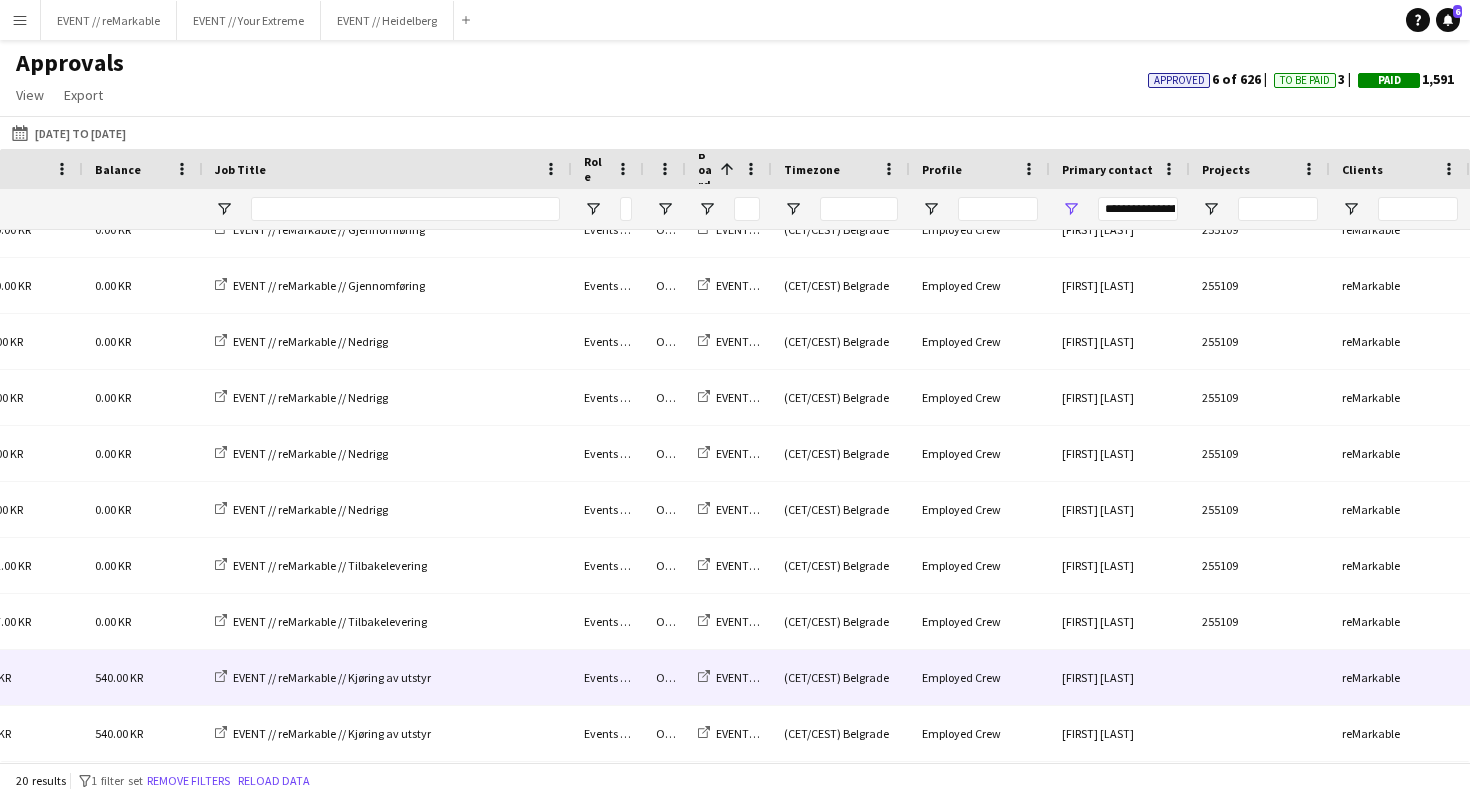 click at bounding box center (1260, 677) 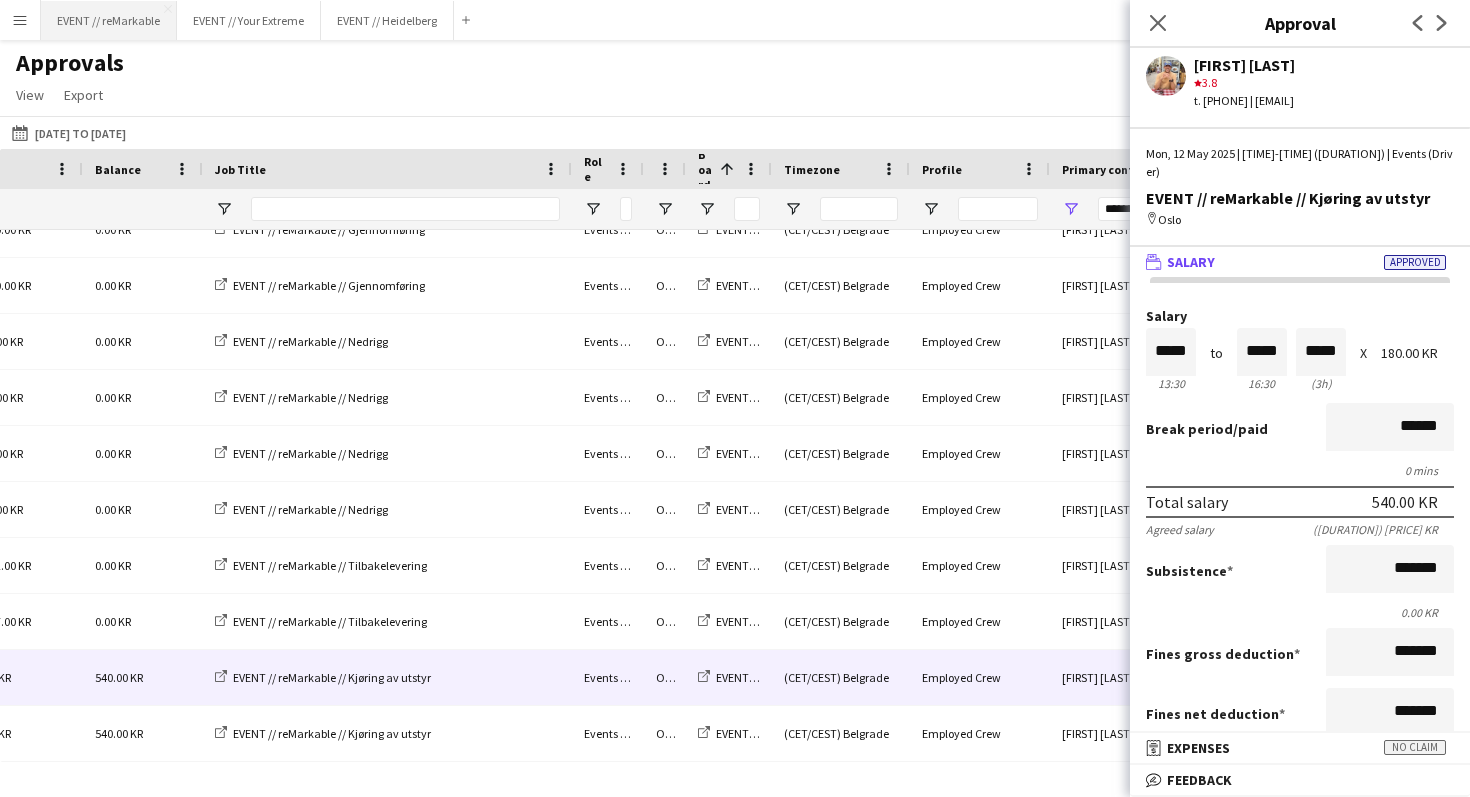 click on "EVENT // reMarkable
Close" at bounding box center (109, 20) 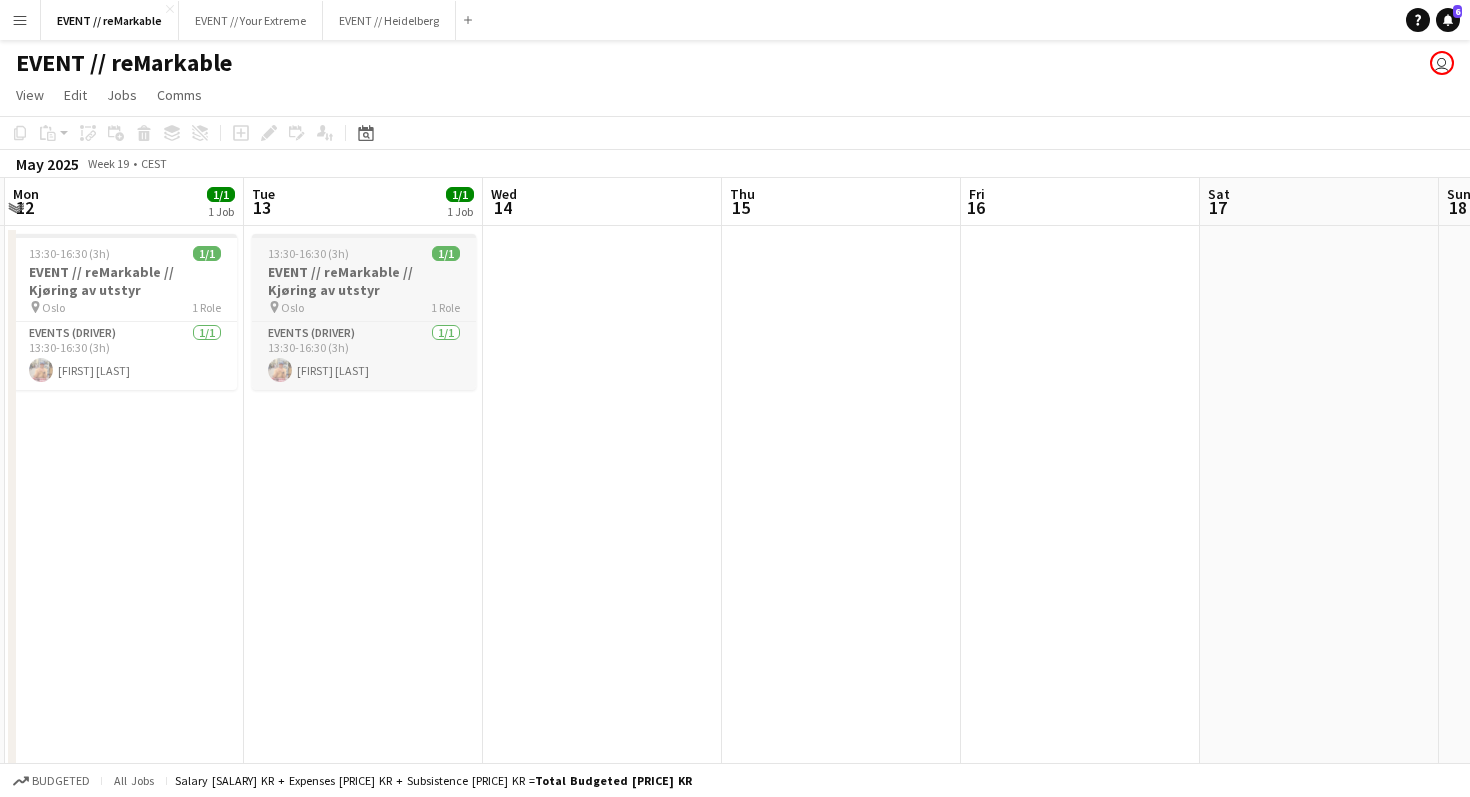 click on "EVENT // reMarkable // Kjøring av utstyr" 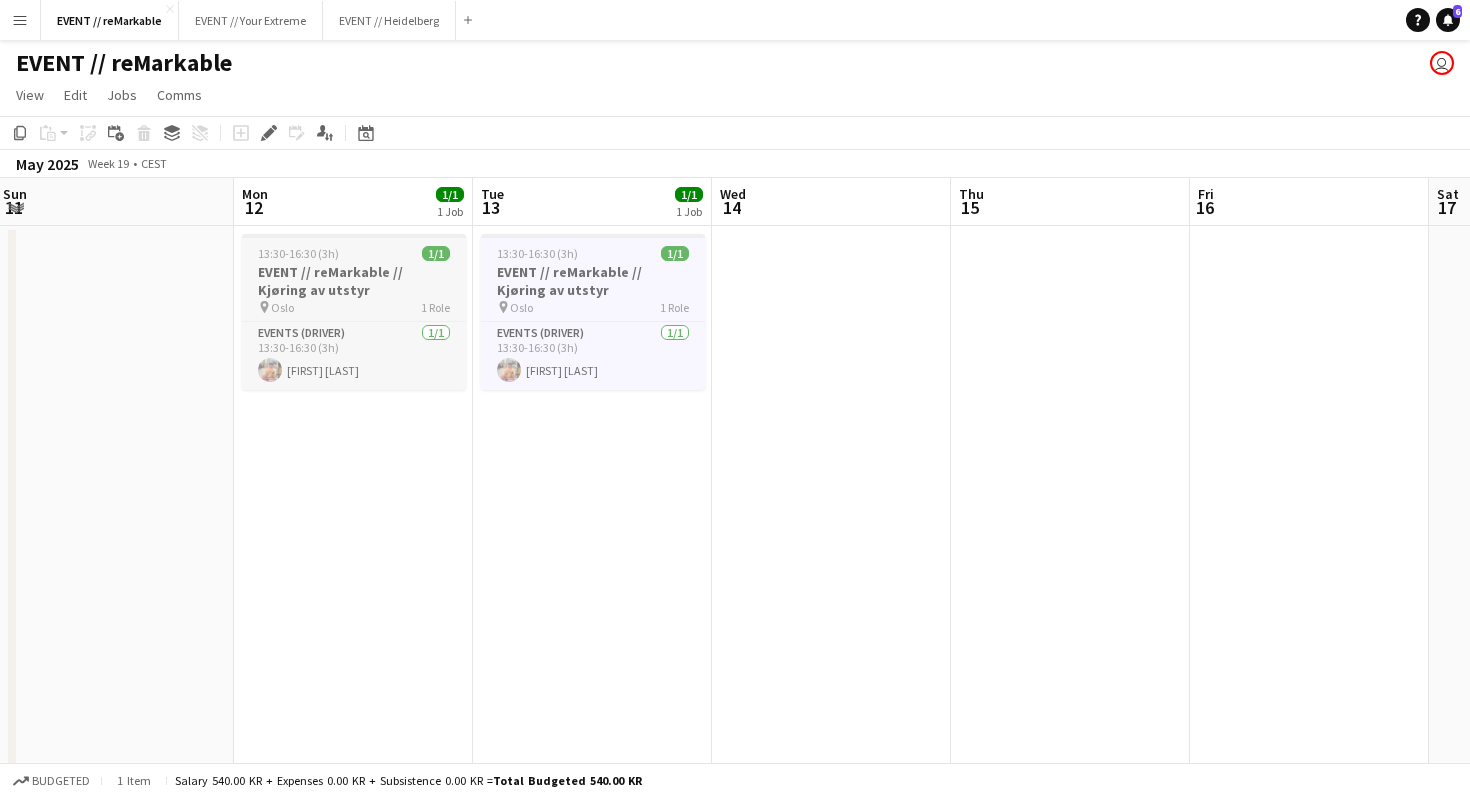 click on "pin
Oslo   1 Role" 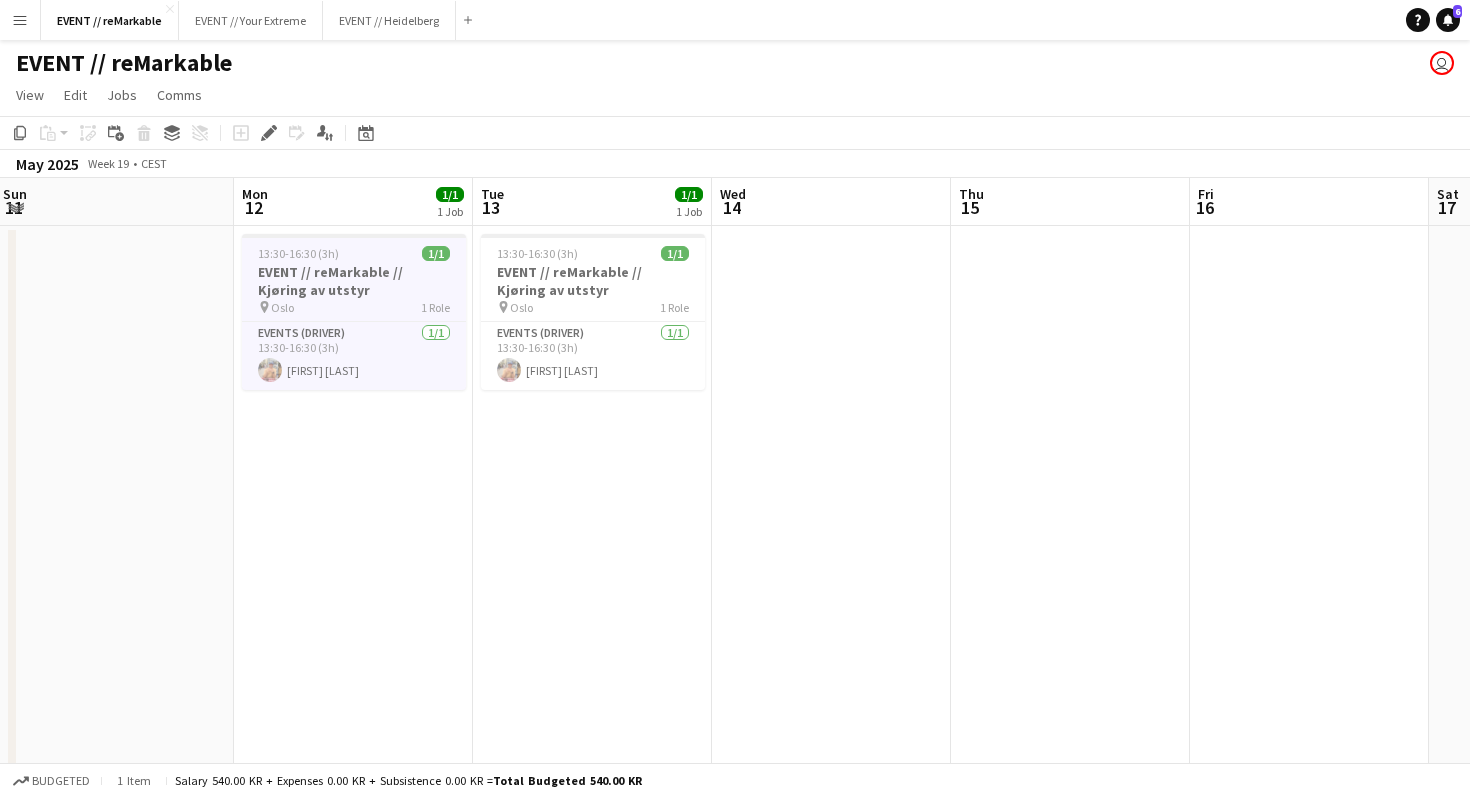 click on "1 Role" 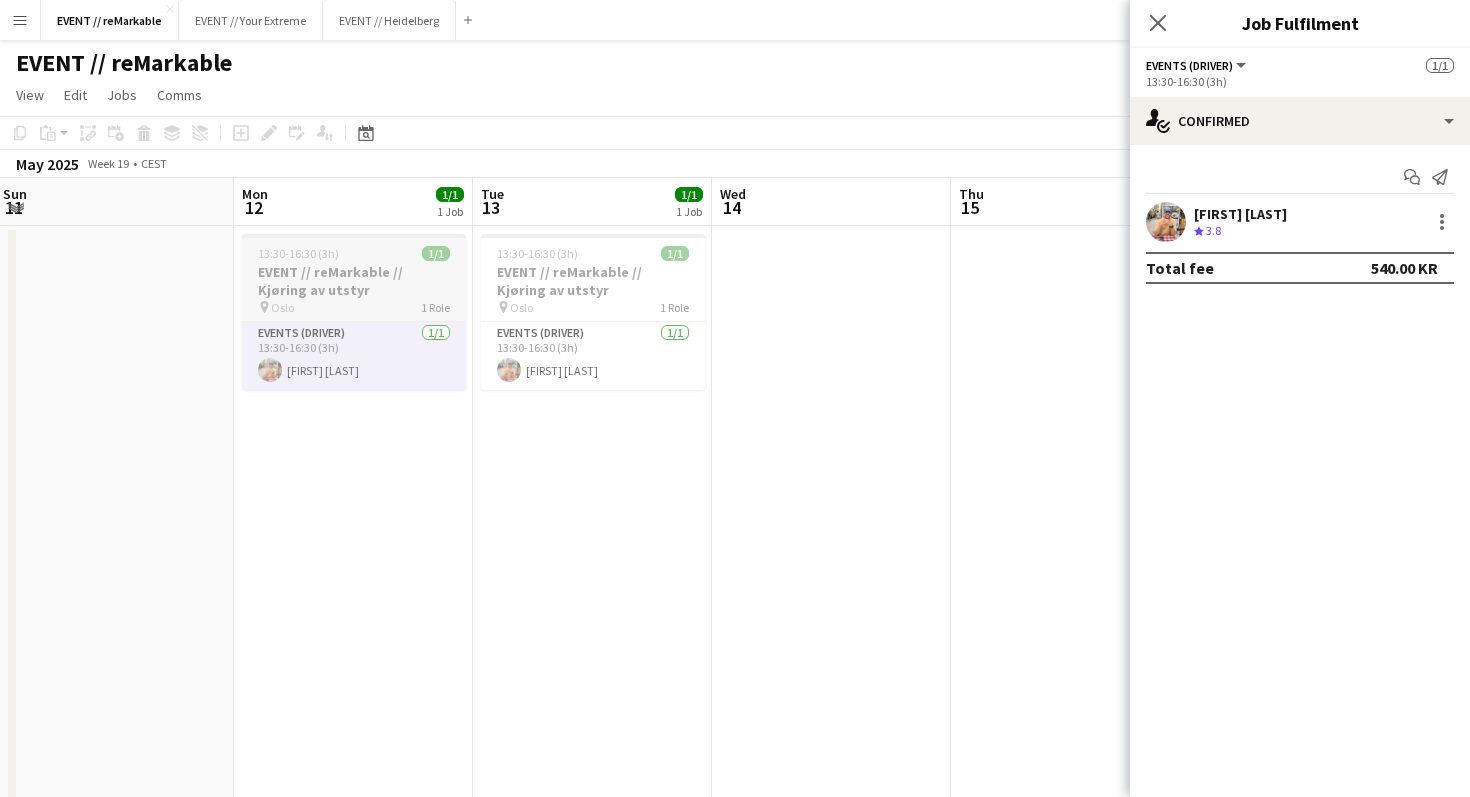 click on "1 Role" 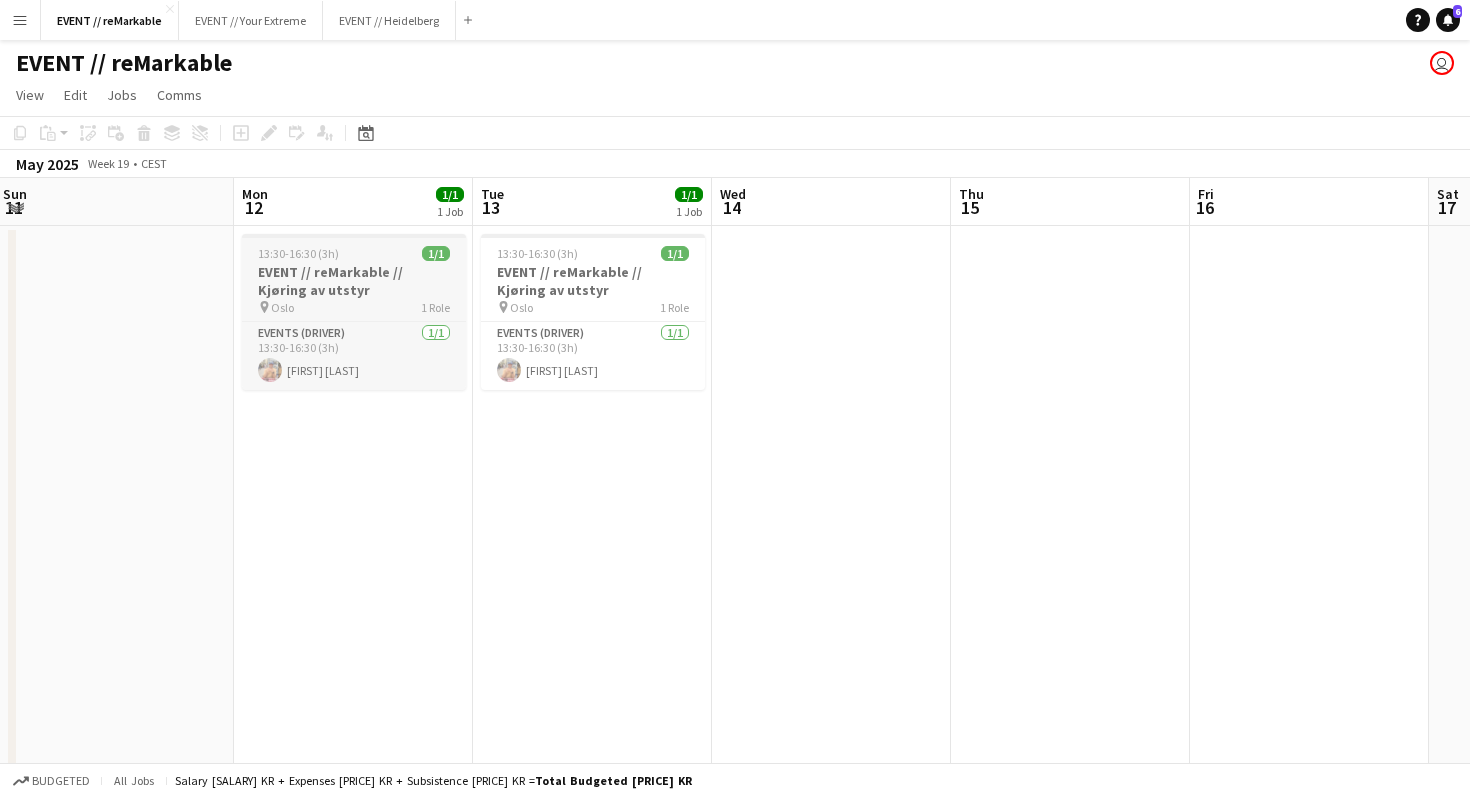 click on "EVENT // reMarkable // Kjøring av utstyr" 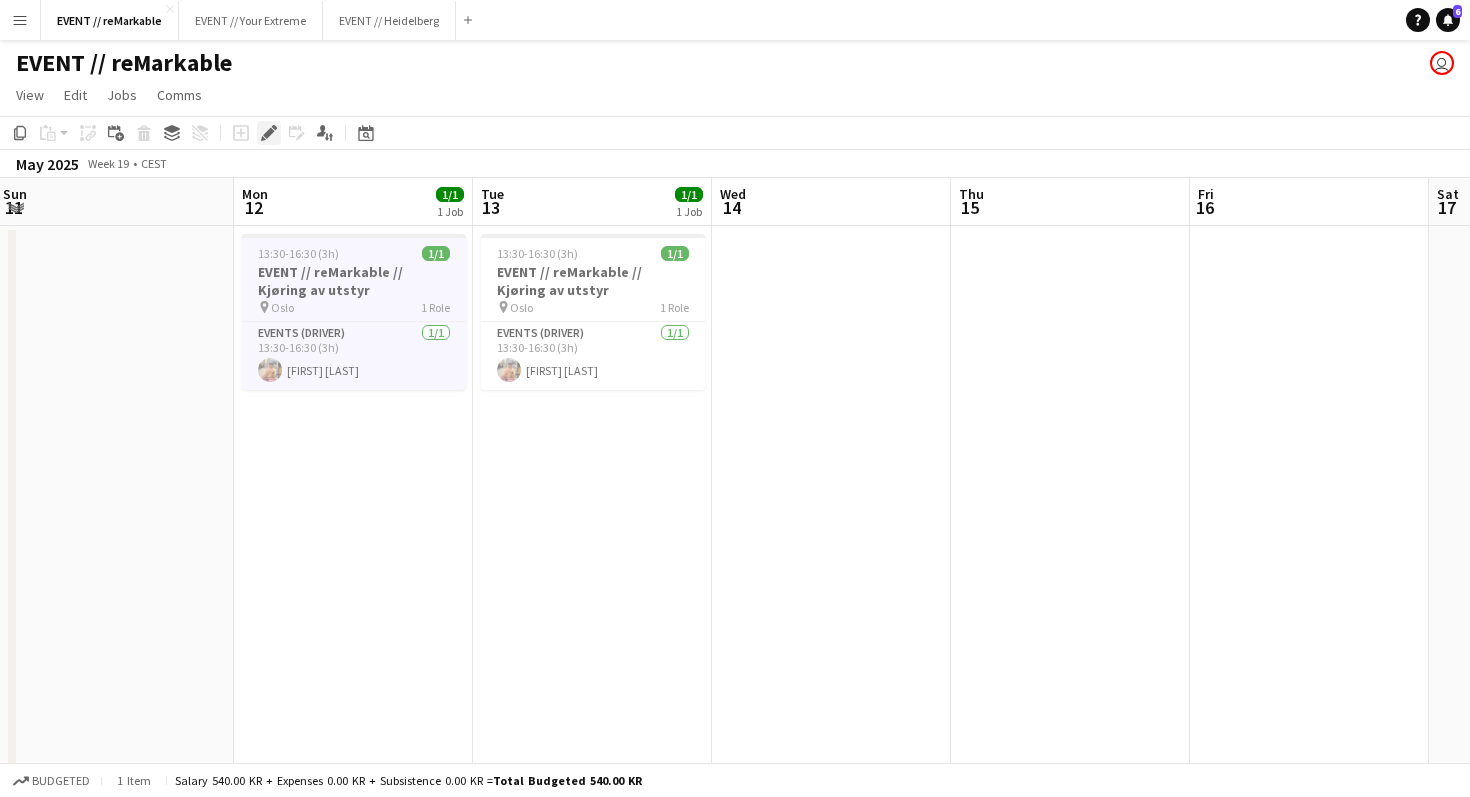 click on "Edit" 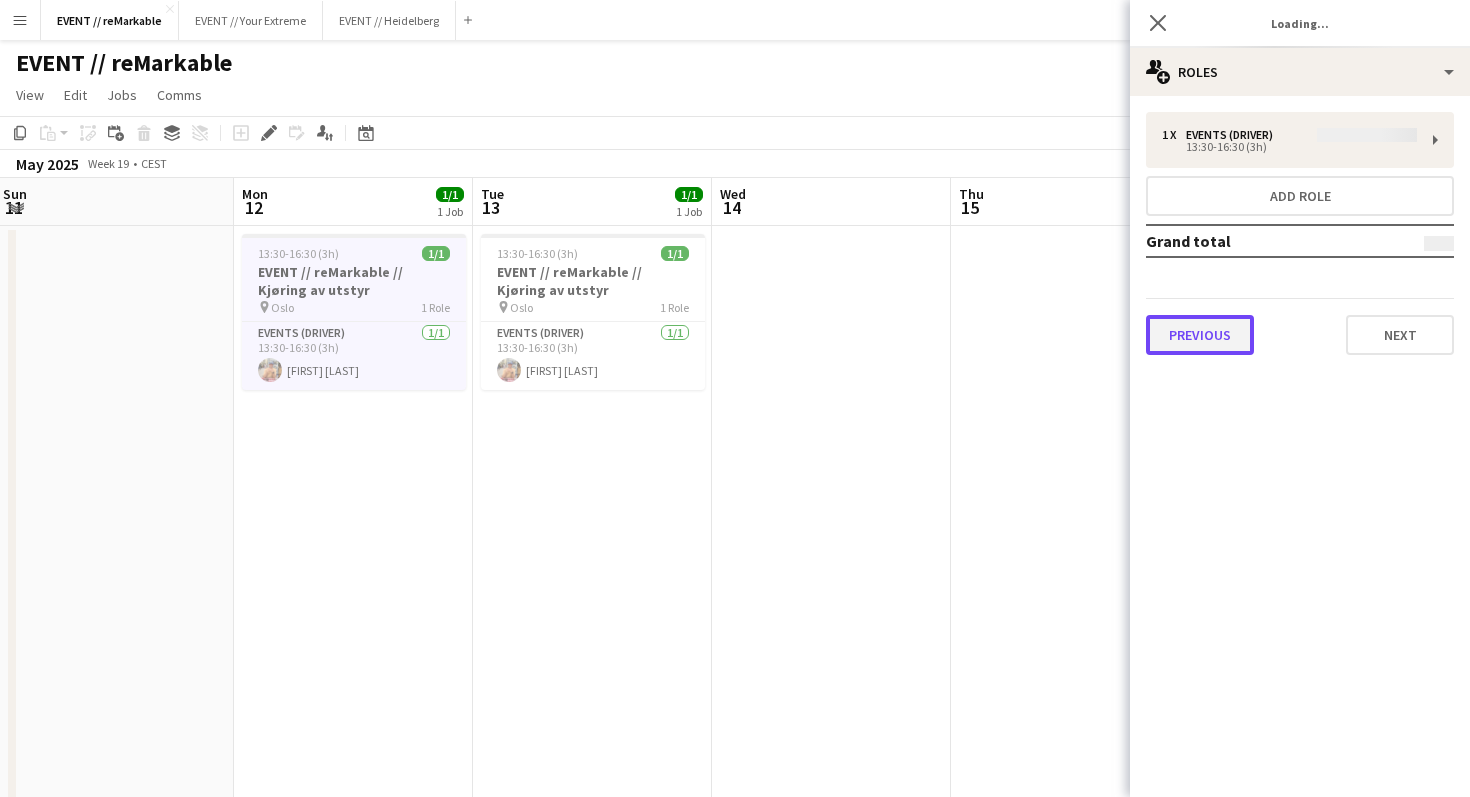 click on "Previous" at bounding box center (1200, 335) 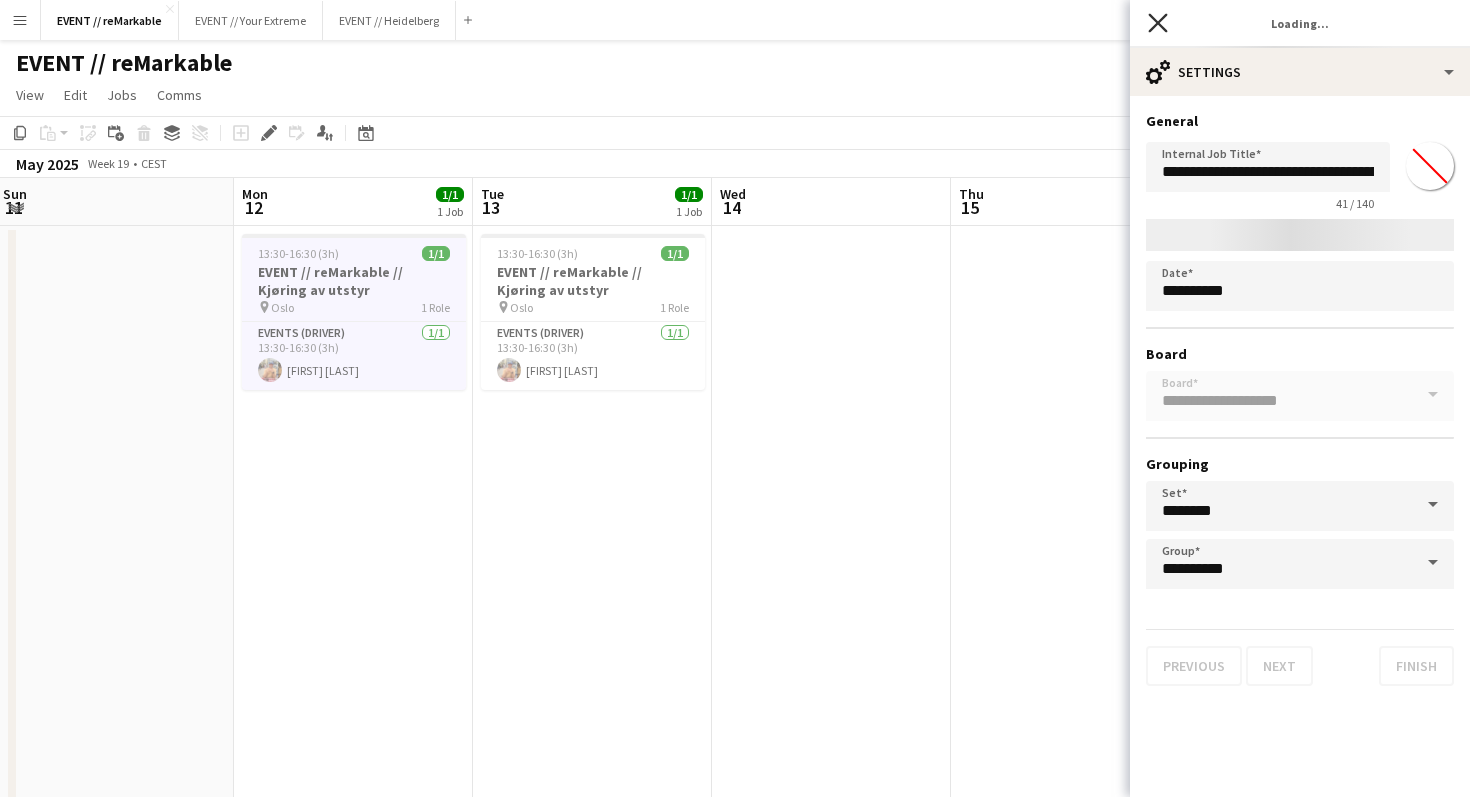 click 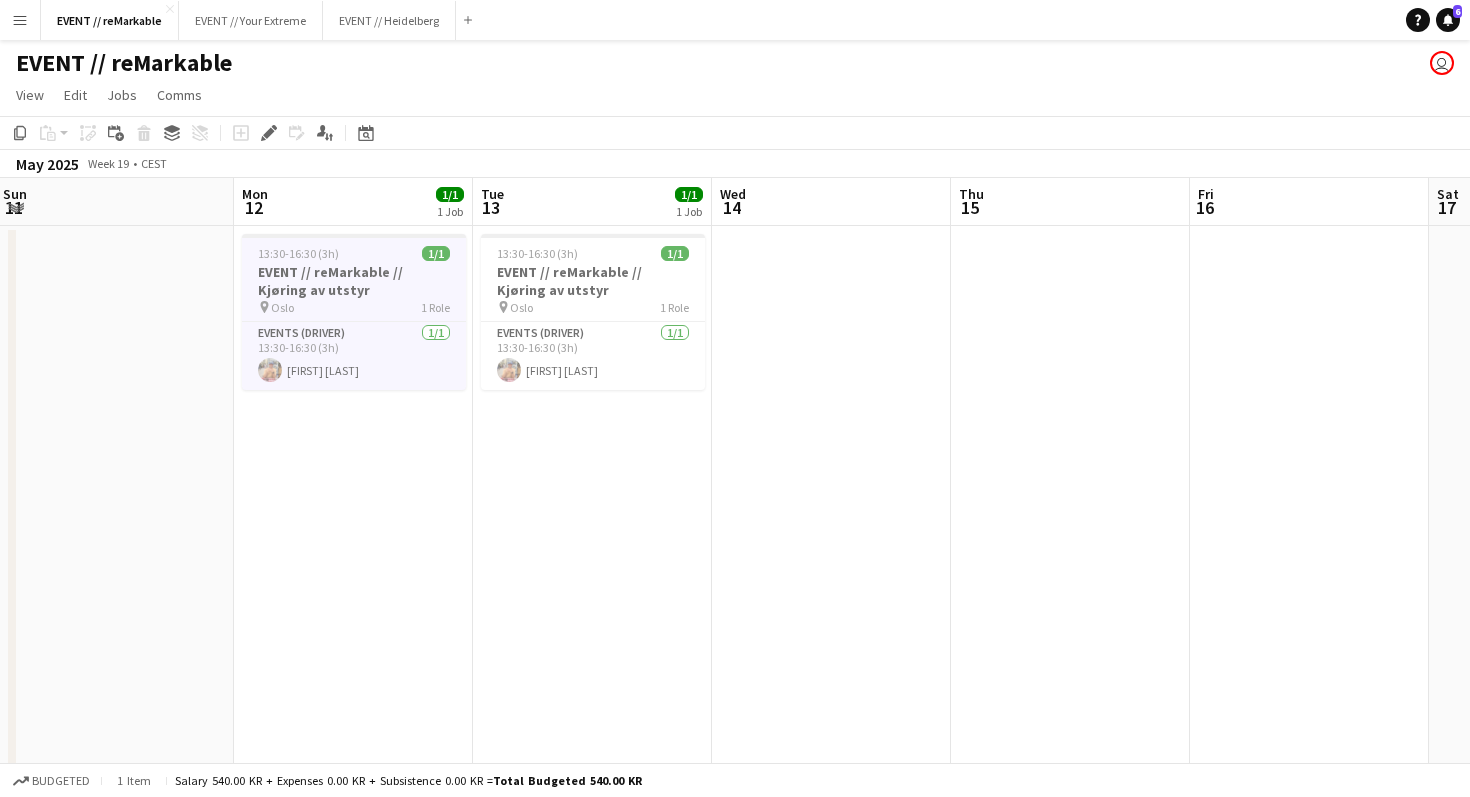 click on "EVENT // reMarkable // Kjøring av utstyr" 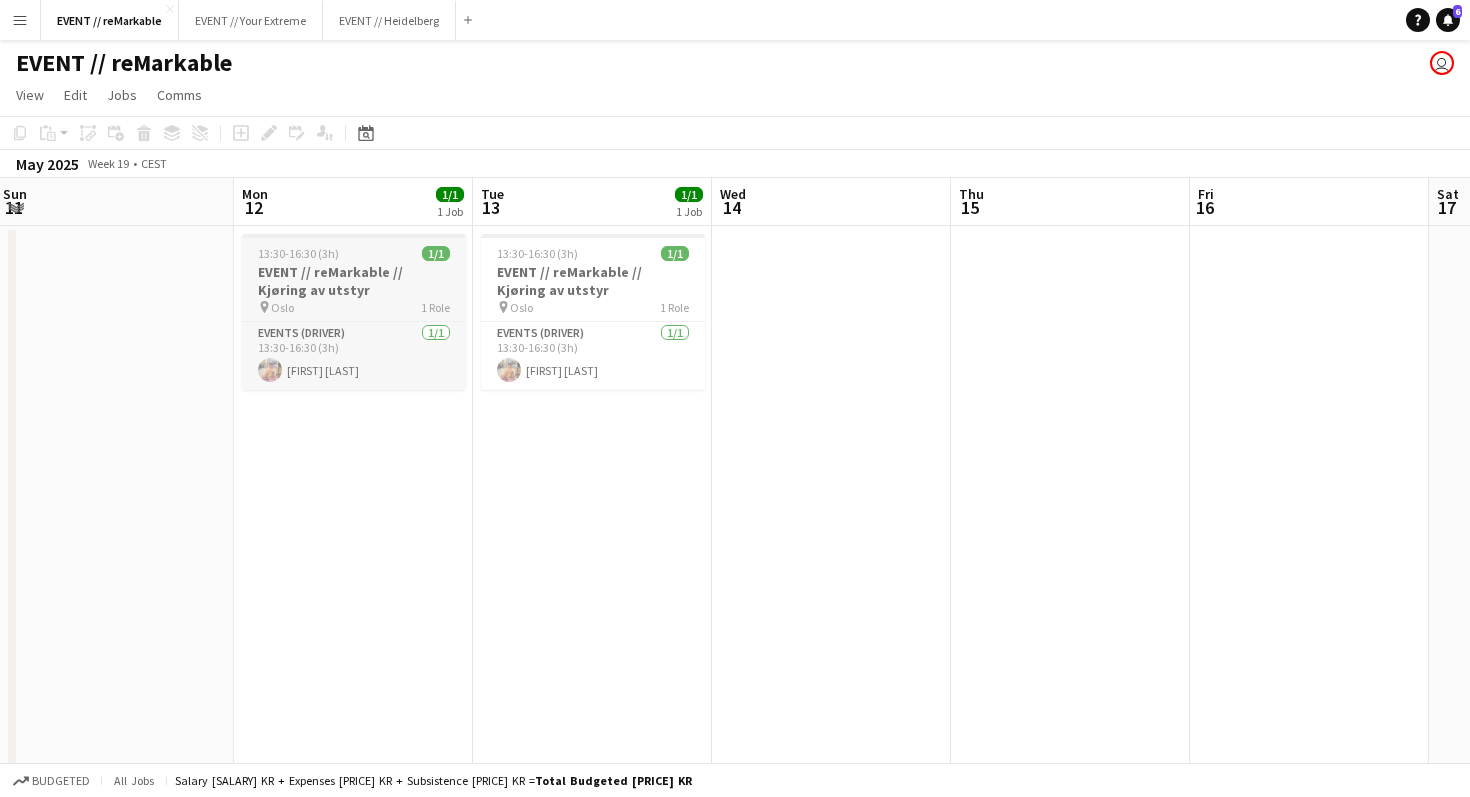 click on "EVENT // reMarkable // Kjøring av utstyr" 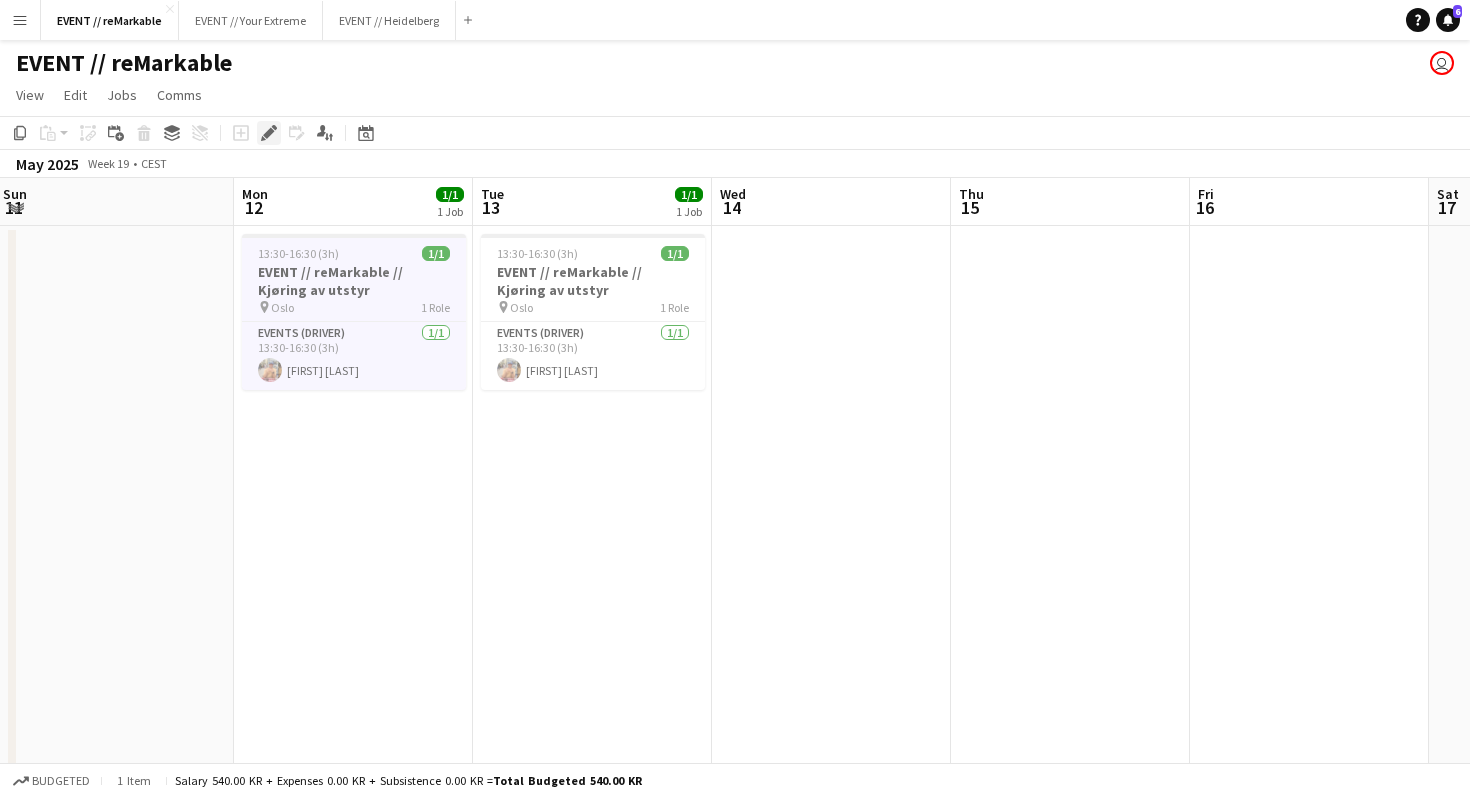click on "Edit" 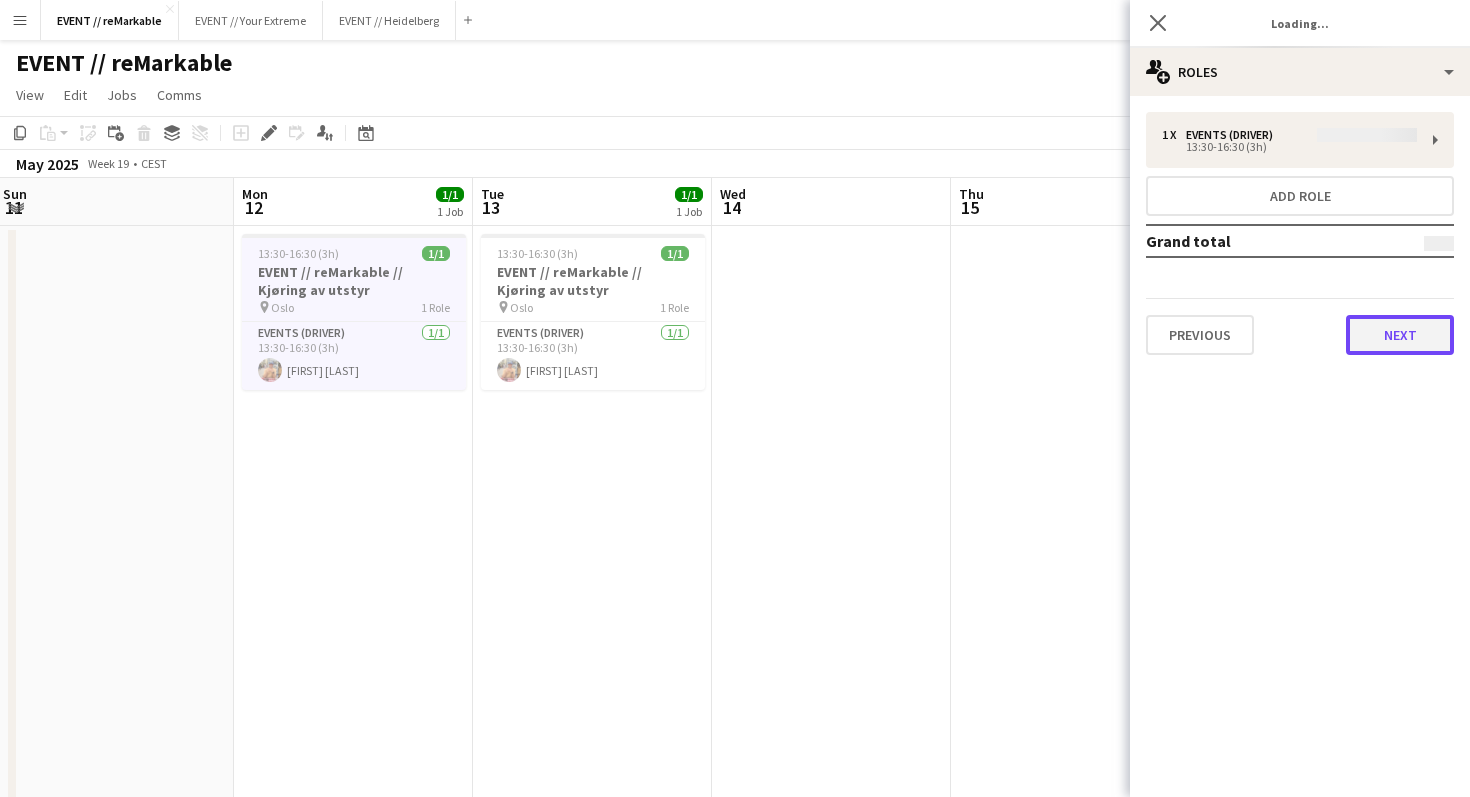 click on "Next" at bounding box center (1400, 335) 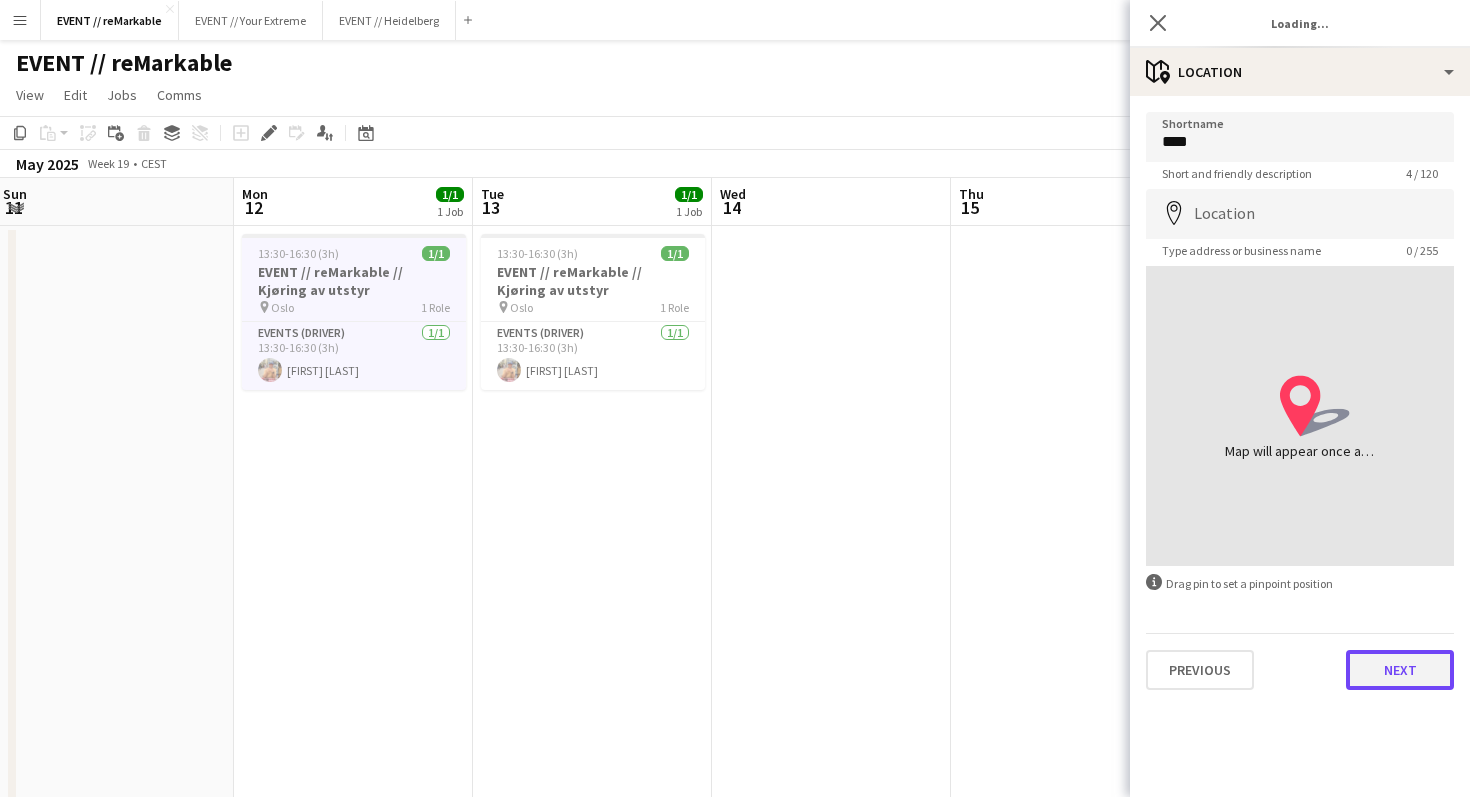 click on "Next" at bounding box center (1400, 670) 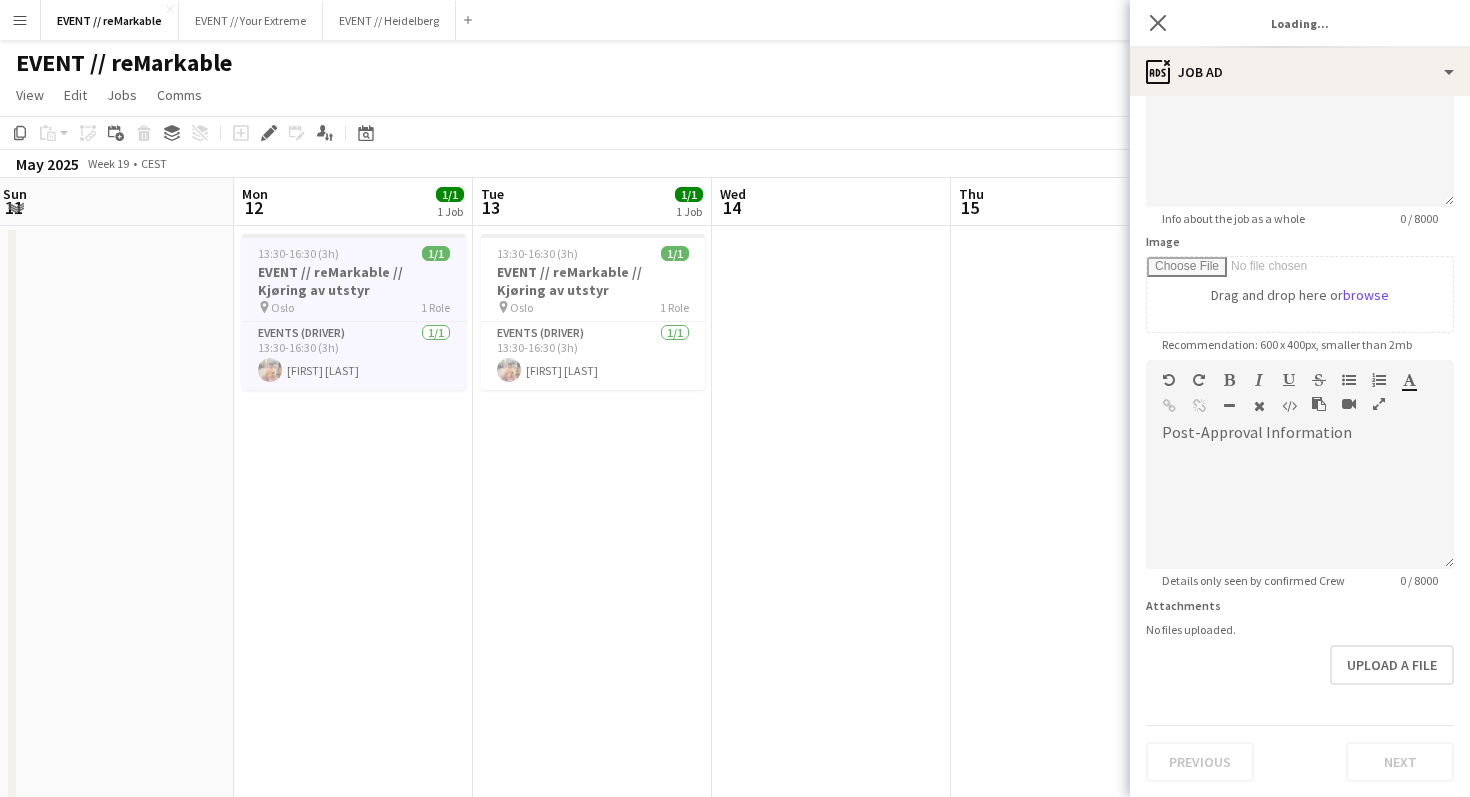 click on "Previous   Next" at bounding box center [1300, 753] 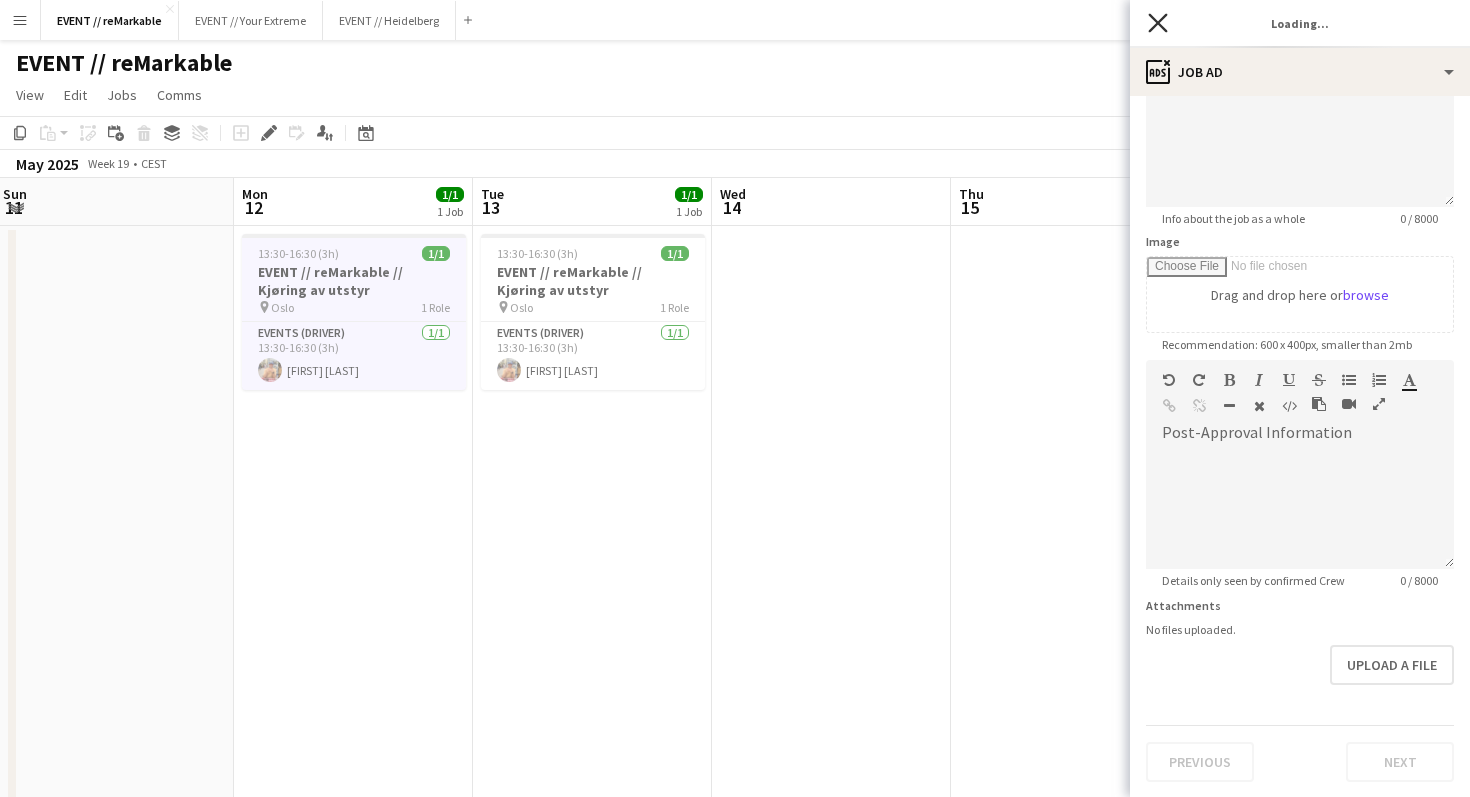 click on "Close pop-in" 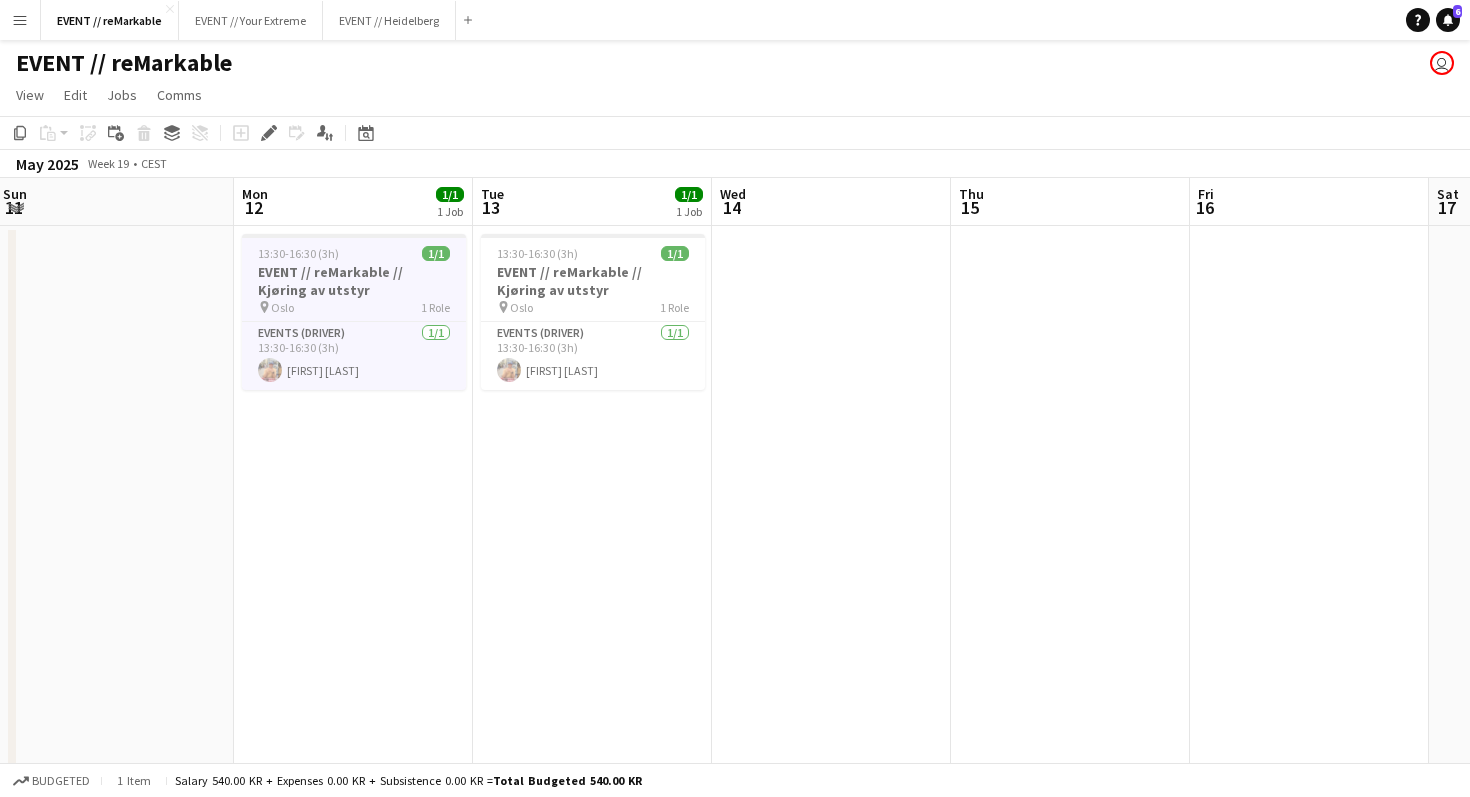 click on "EVENT // reMarkable // Kjøring av utstyr" 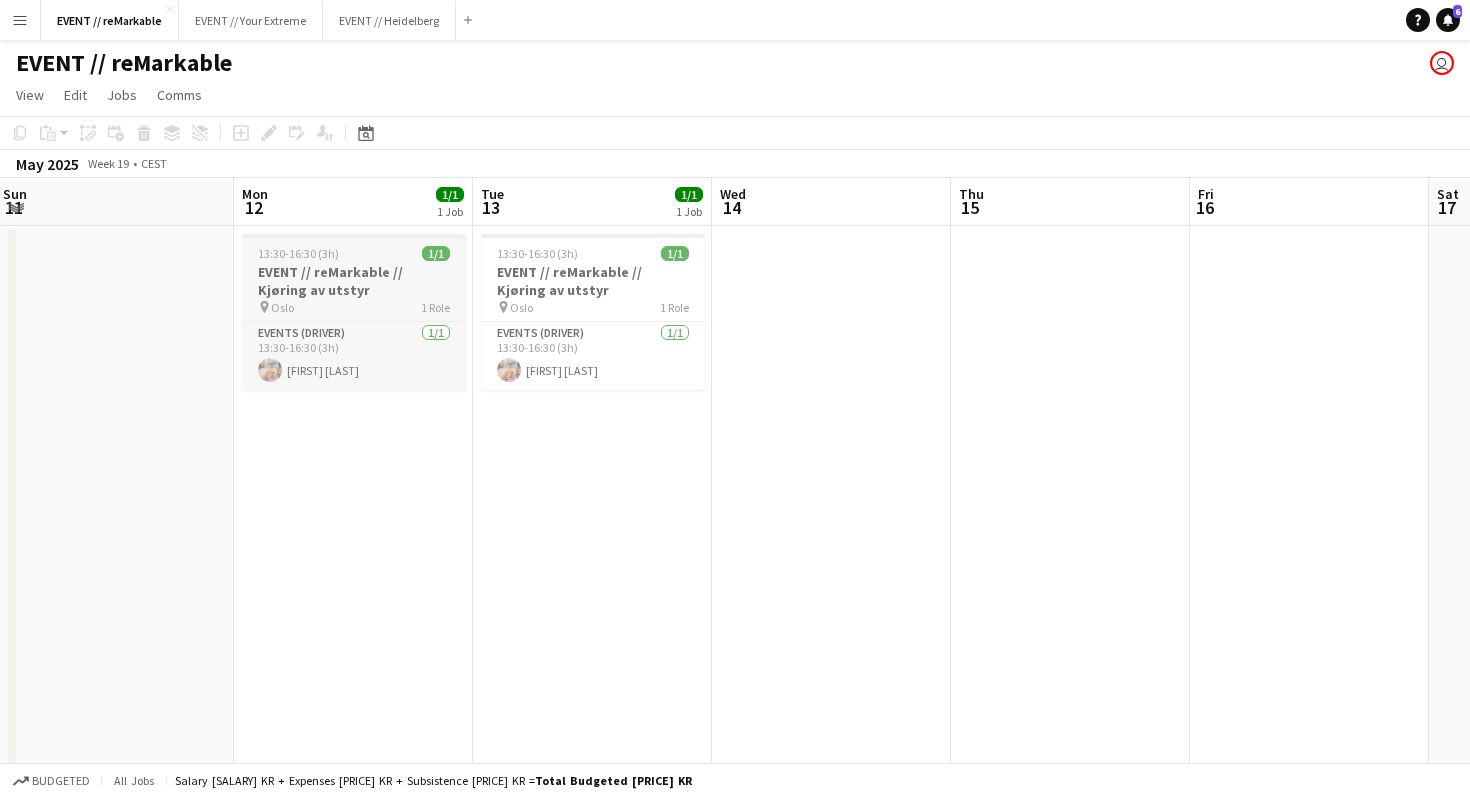 click on "EVENT // reMarkable // Kjøring av utstyr" 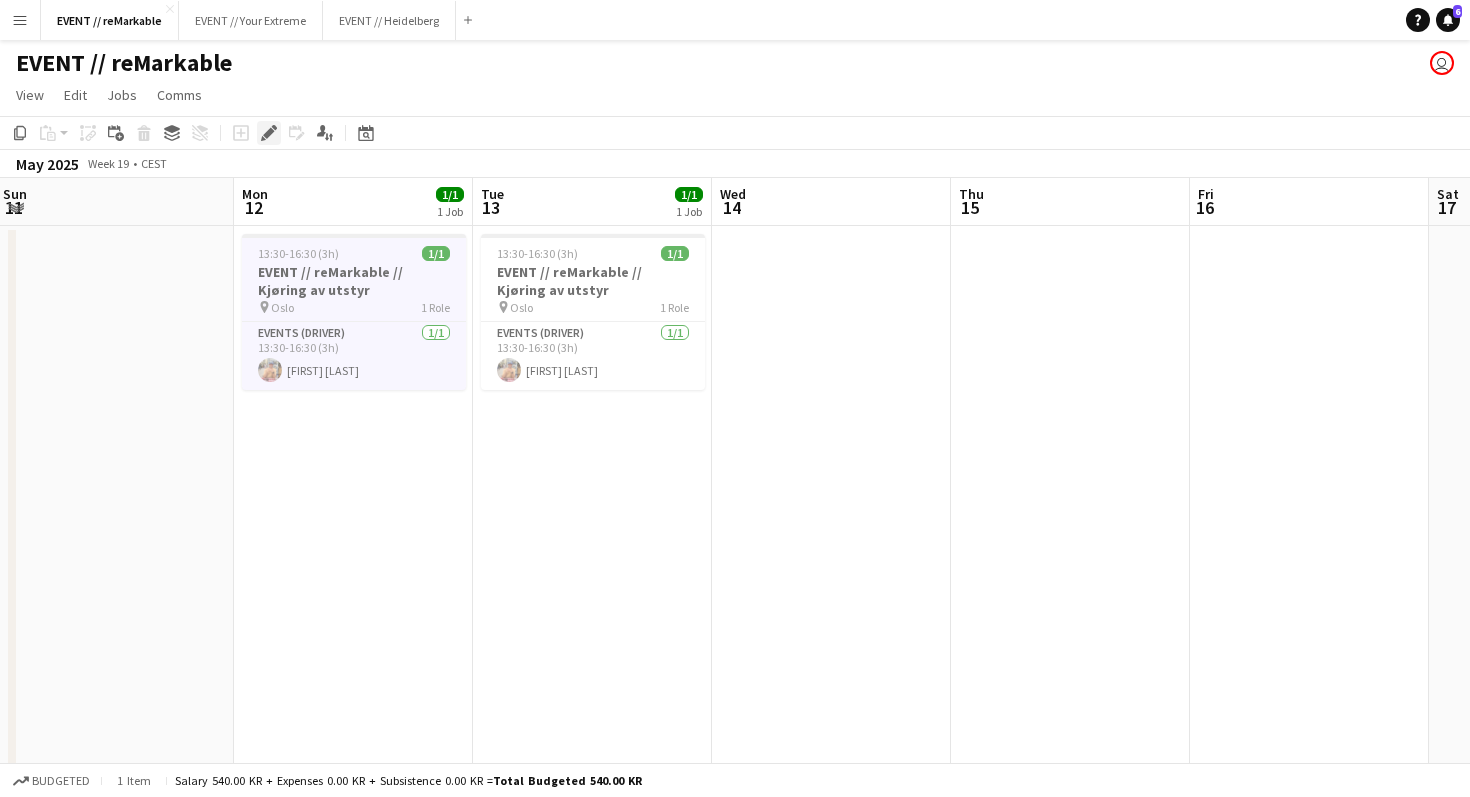 click 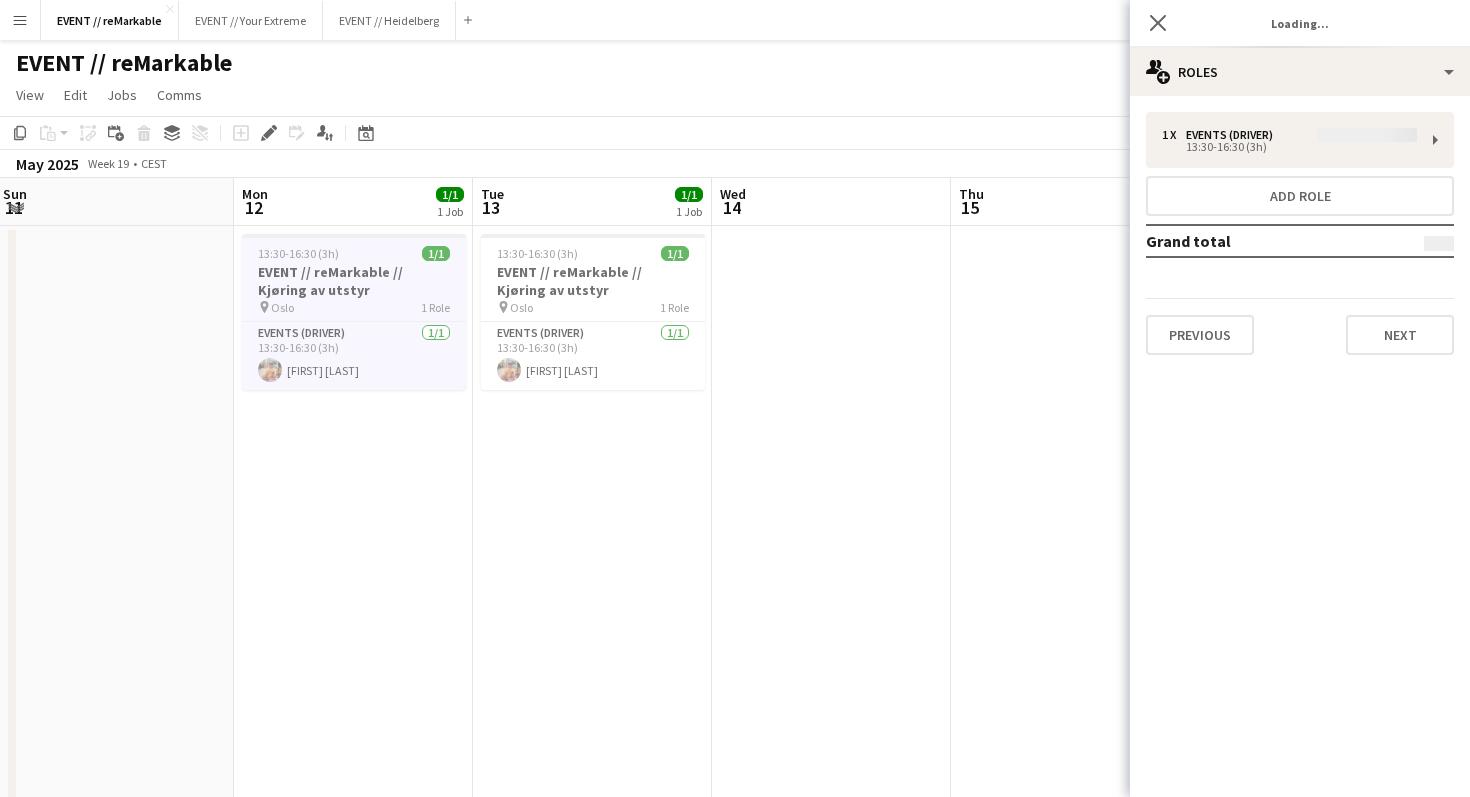 click on "1 x   Events (Driver)   13:30-16:30 (3h)   Add role   Grand total   Previous   Next" at bounding box center (1300, 233) 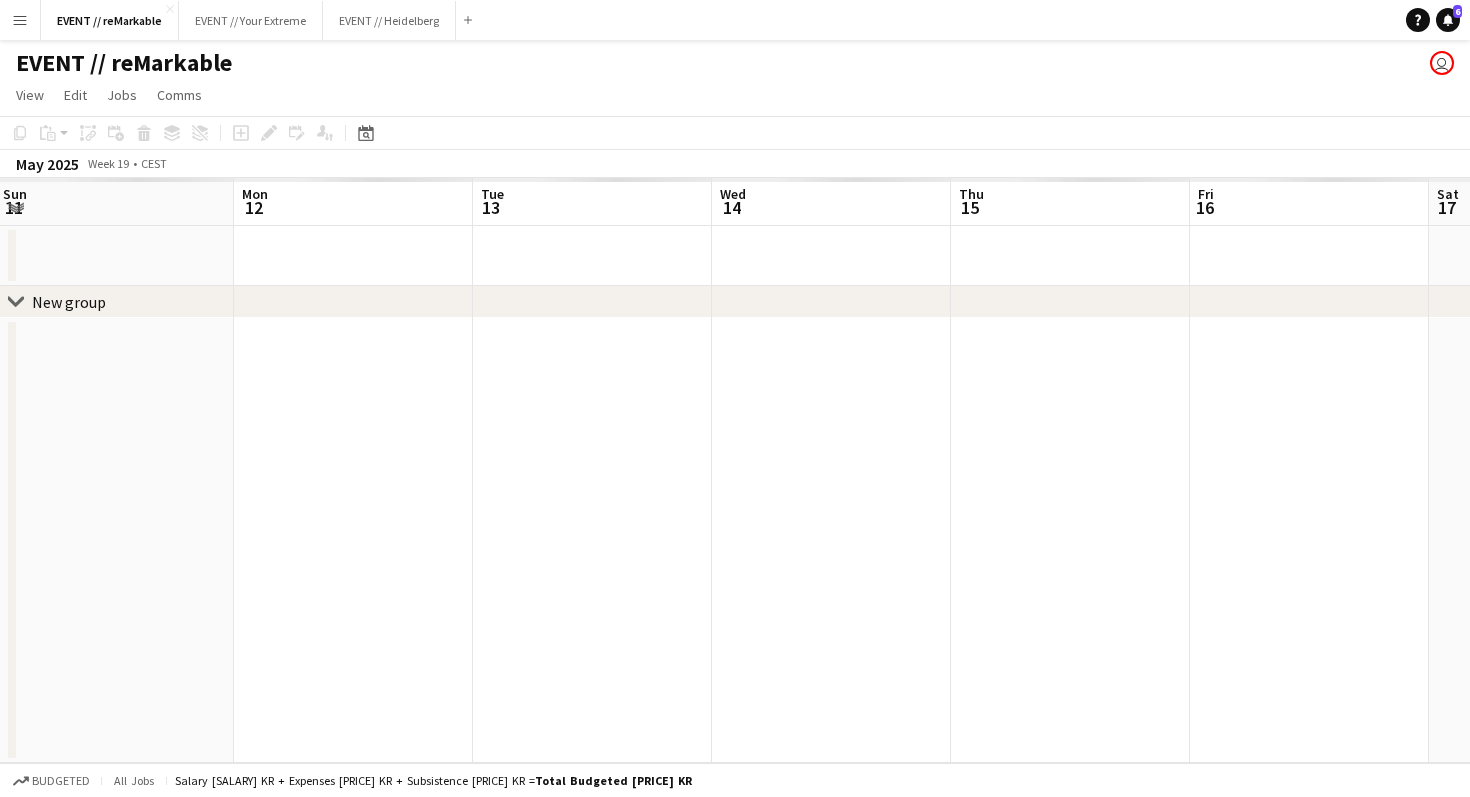 click 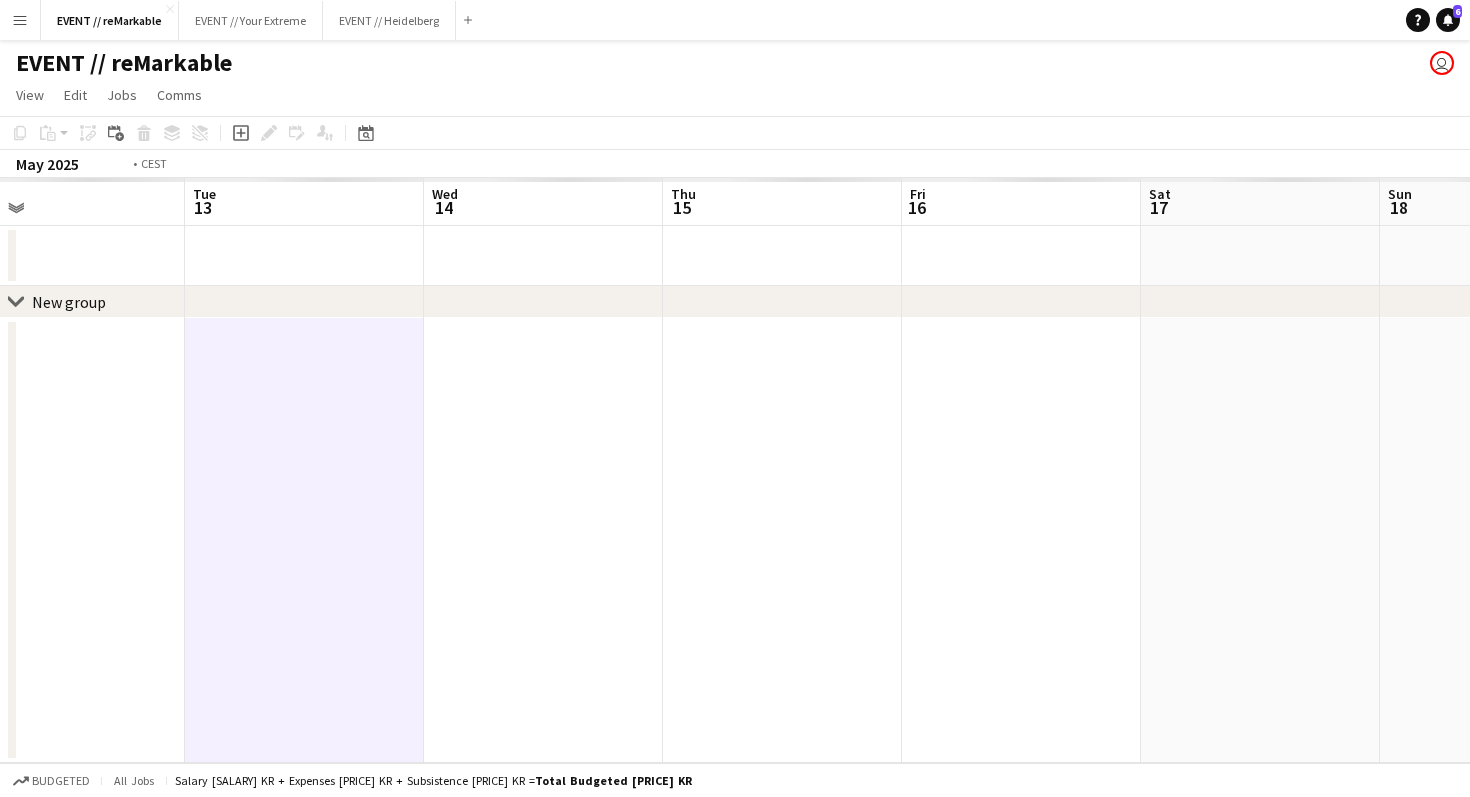 scroll, scrollTop: 0, scrollLeft: 587, axis: horizontal 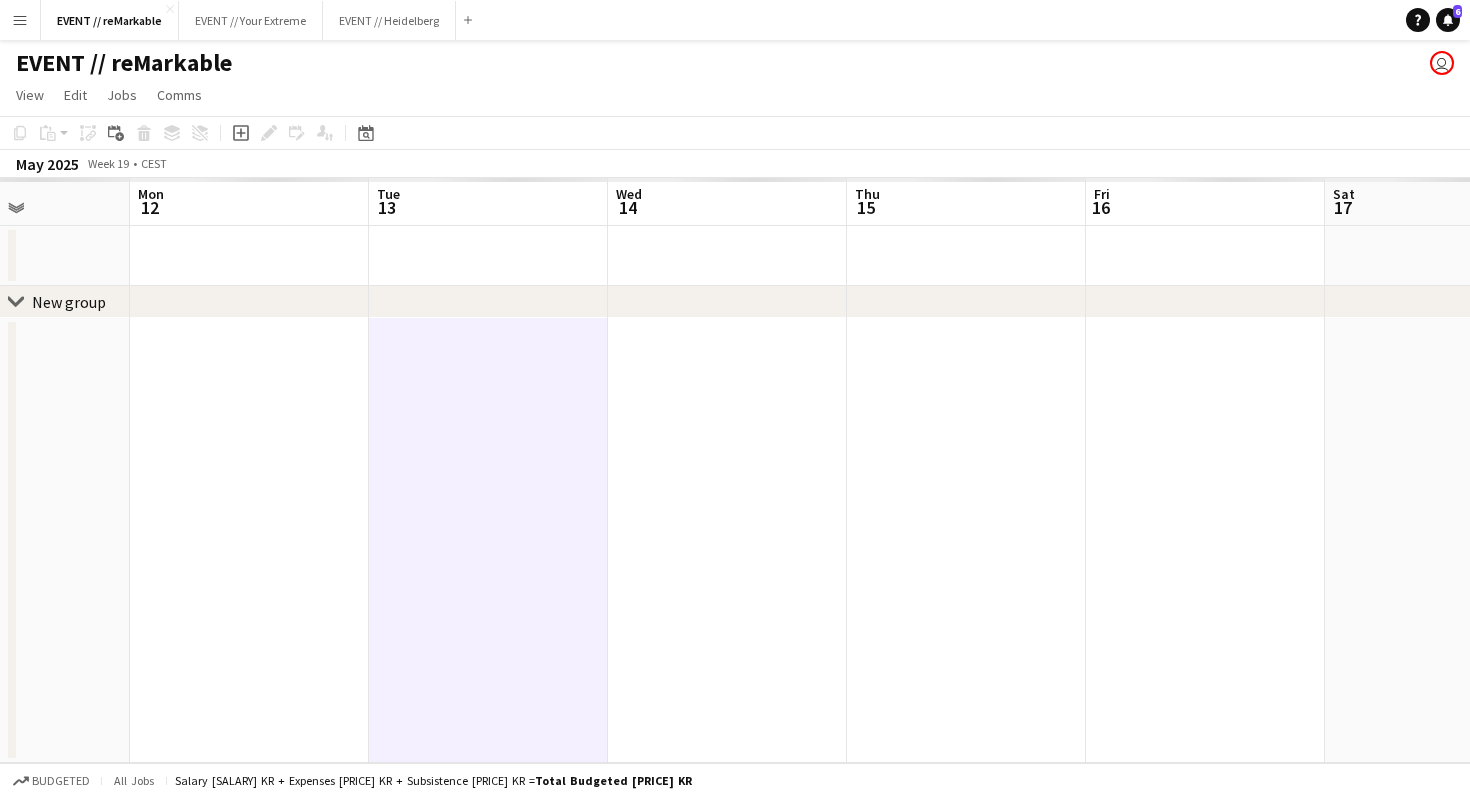 click 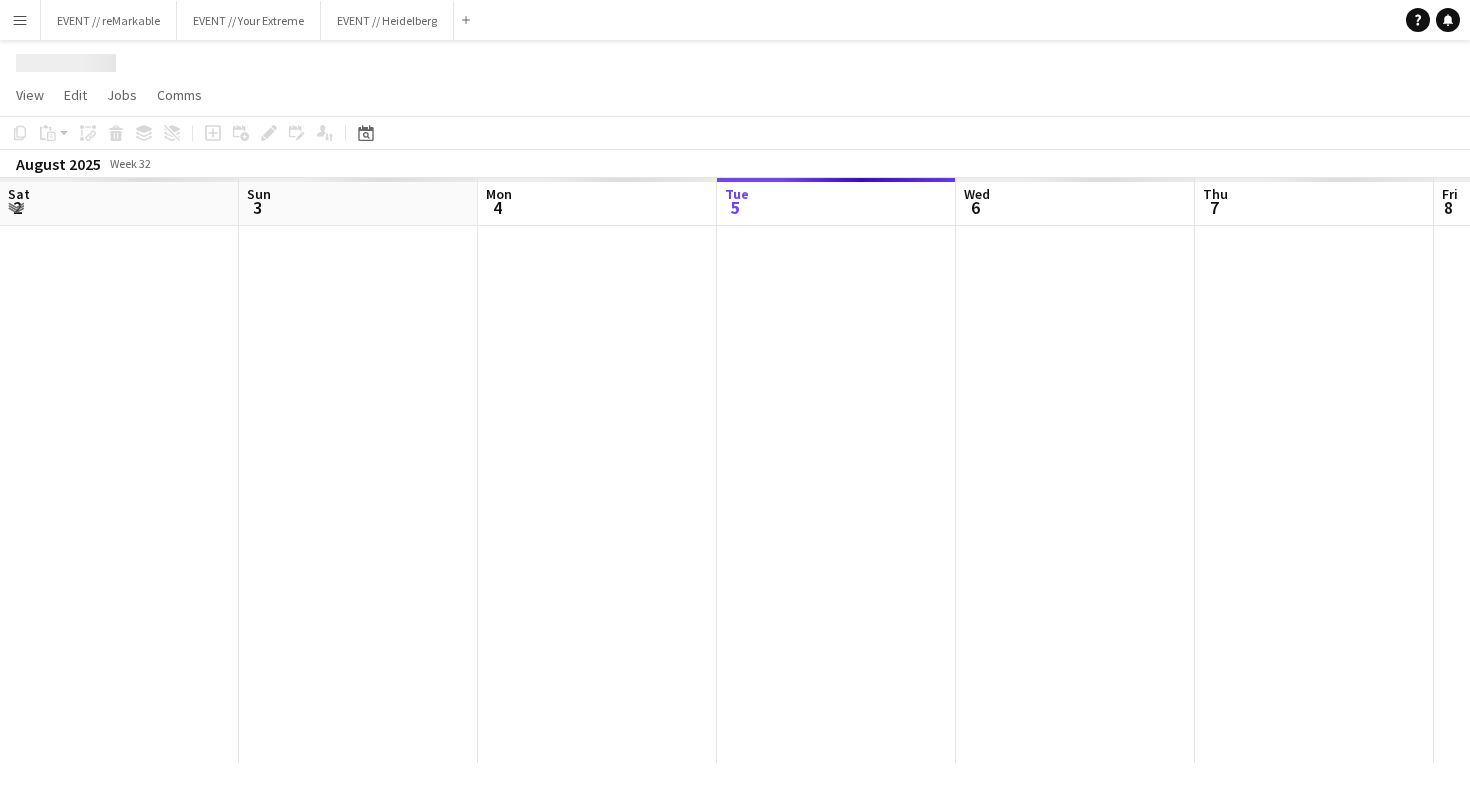 scroll, scrollTop: 0, scrollLeft: 0, axis: both 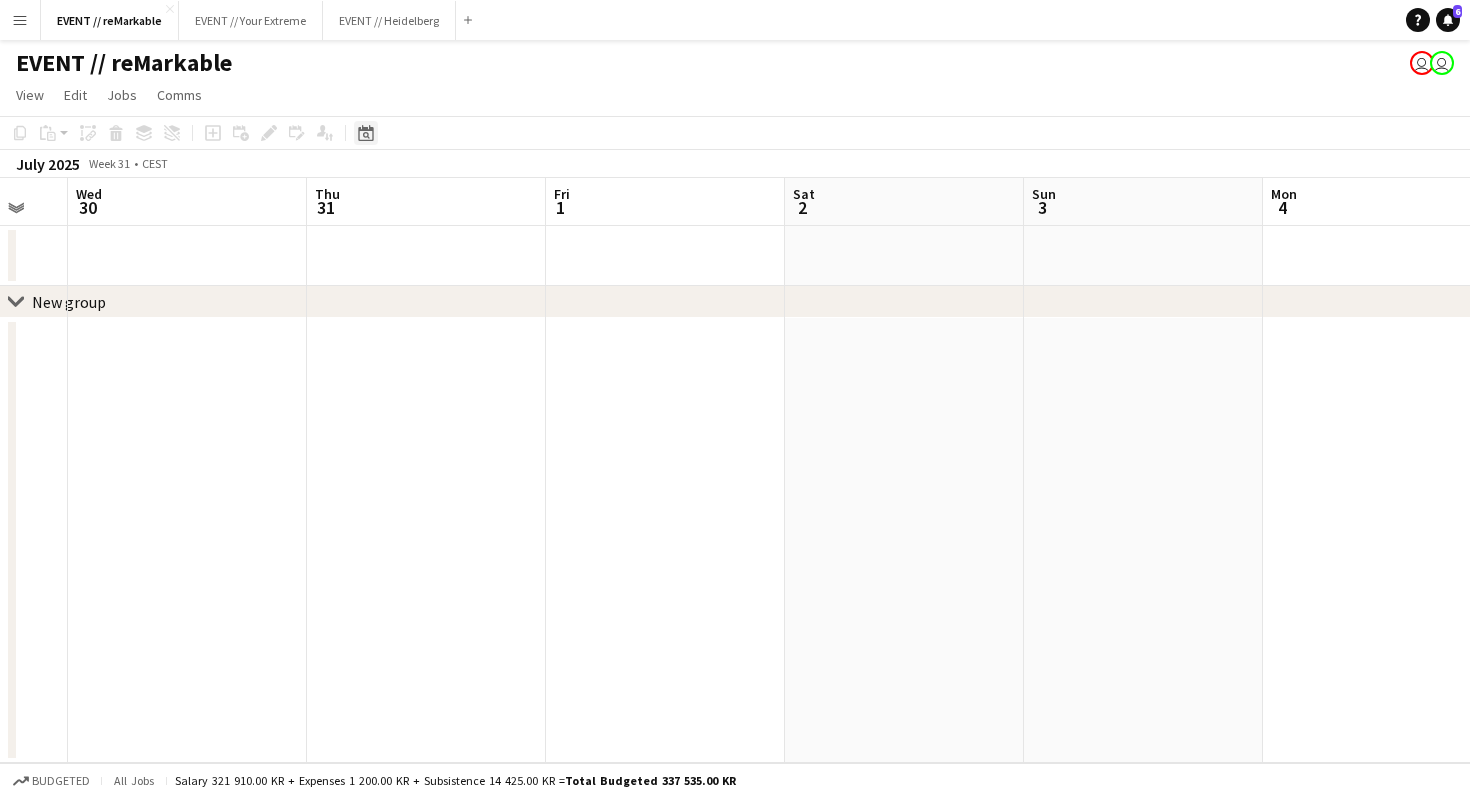 click on "Date picker" 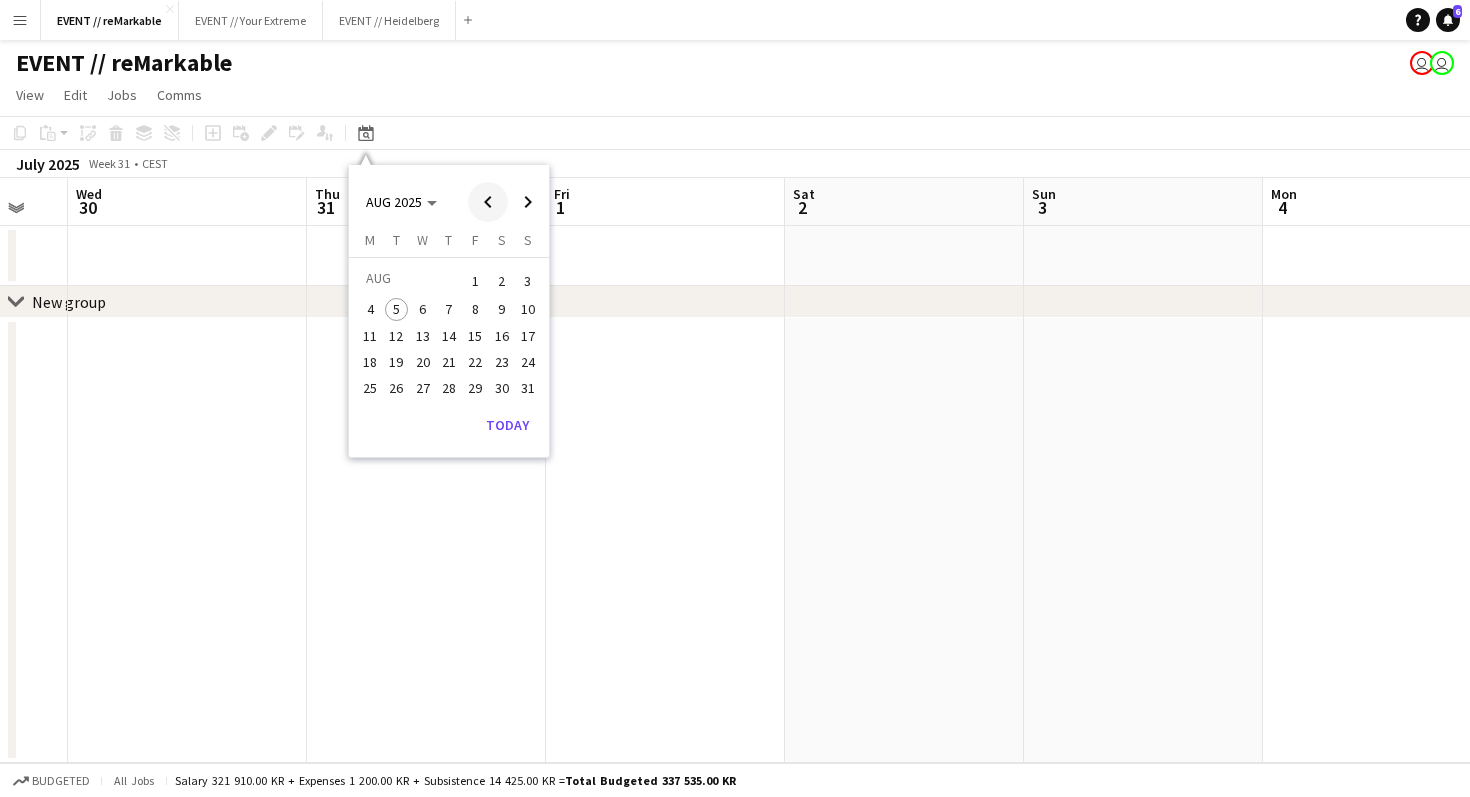 click at bounding box center (488, 202) 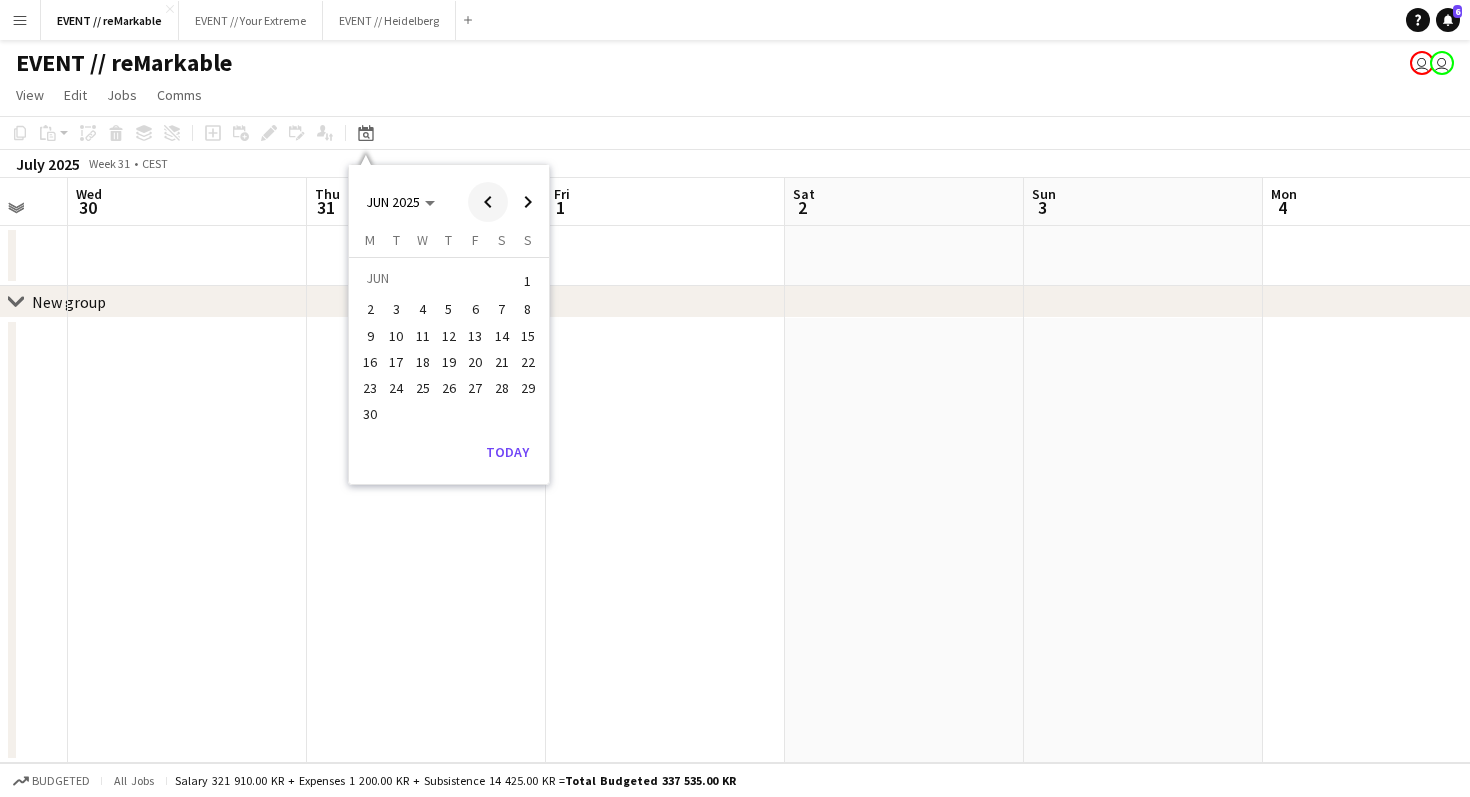 click at bounding box center [488, 202] 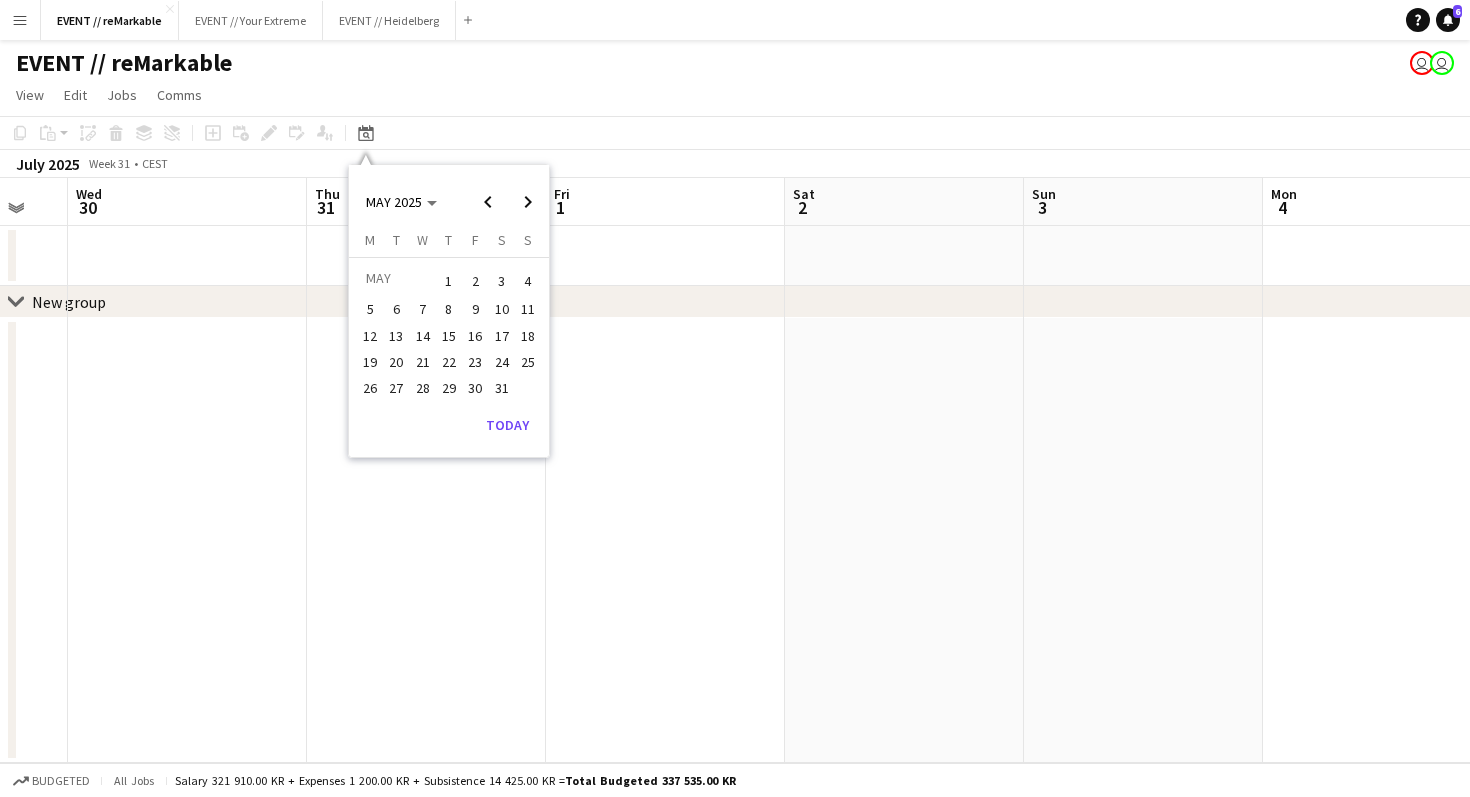 click on "1" at bounding box center [449, 281] 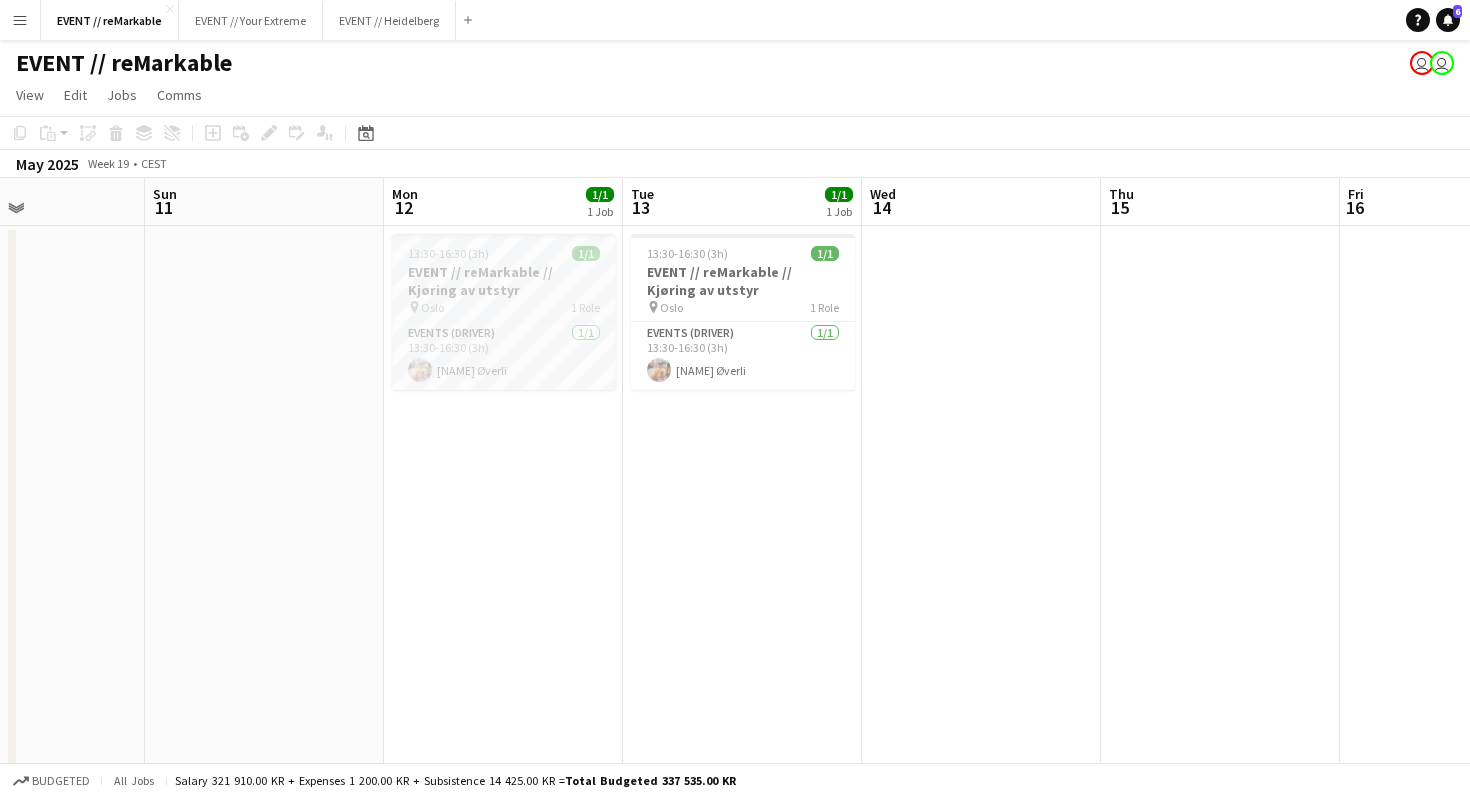 click on "EVENT // reMarkable // Kjøring av utstyr" at bounding box center (504, 281) 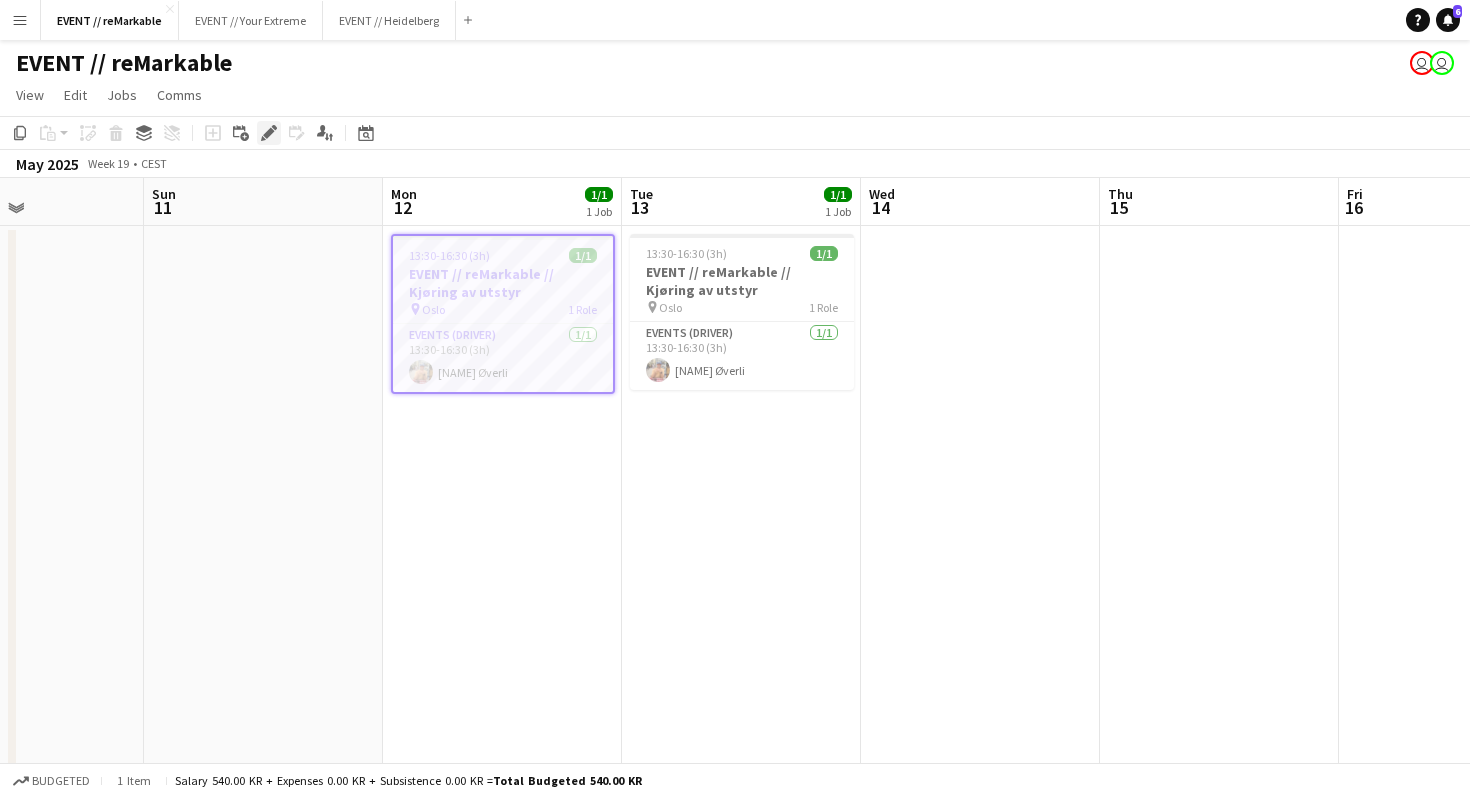 click 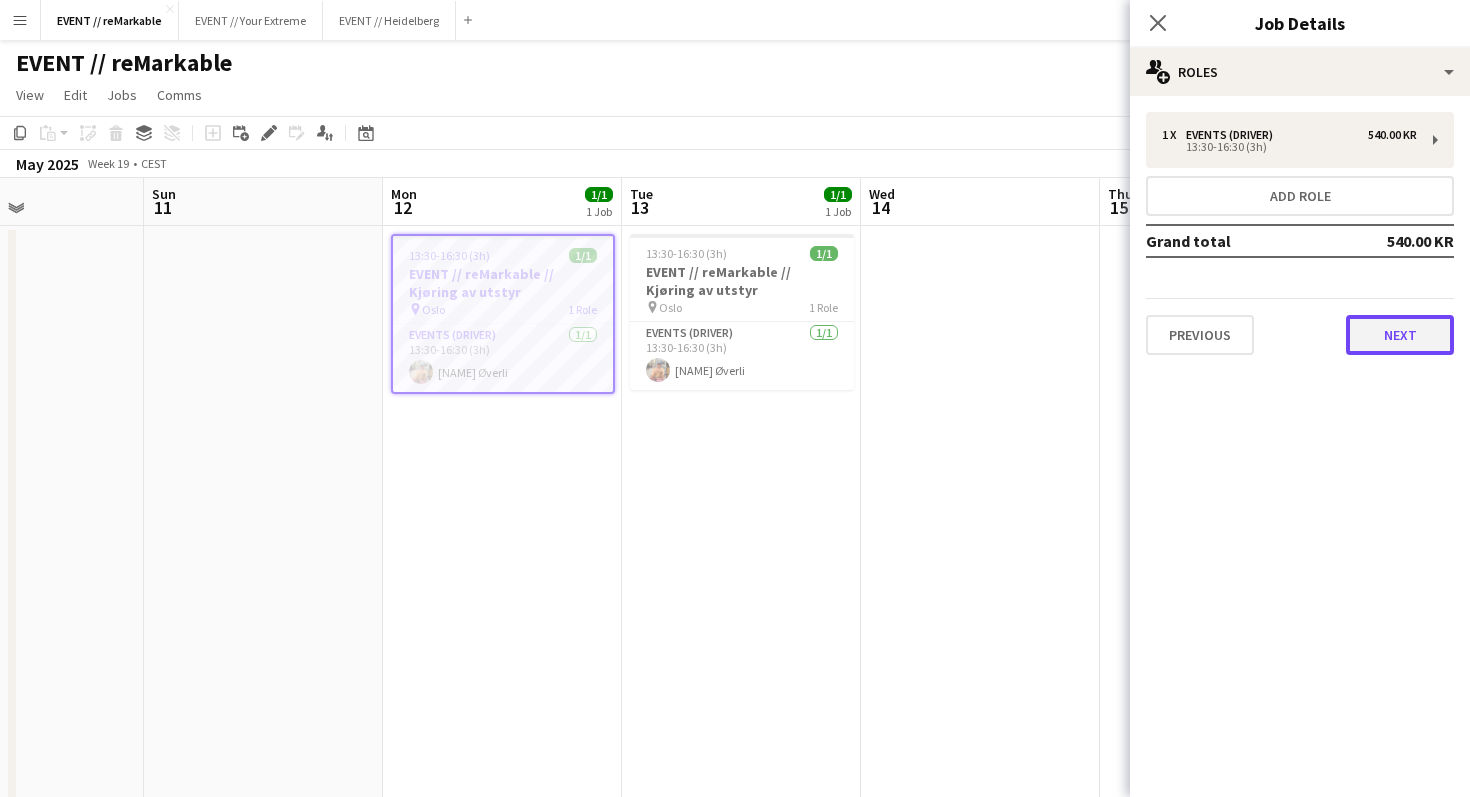 click on "Next" at bounding box center [1400, 335] 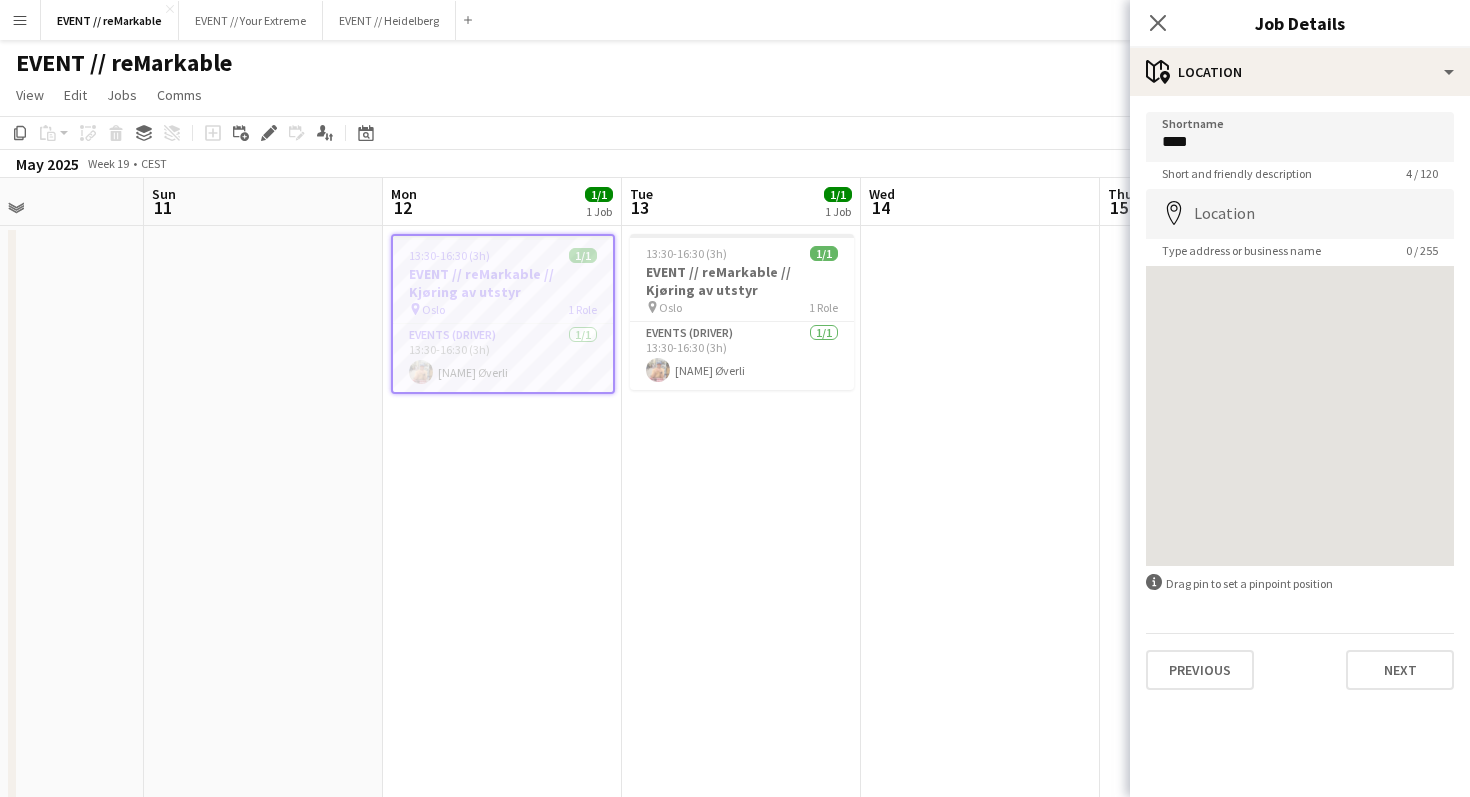 click on "Shortname  **** Short and friendly description  4 / 120   Location
map-marker
Type address or business name  0 / 255
information-circle
Drag pin to set a pinpoint position   Previous   Next" at bounding box center [1300, 401] 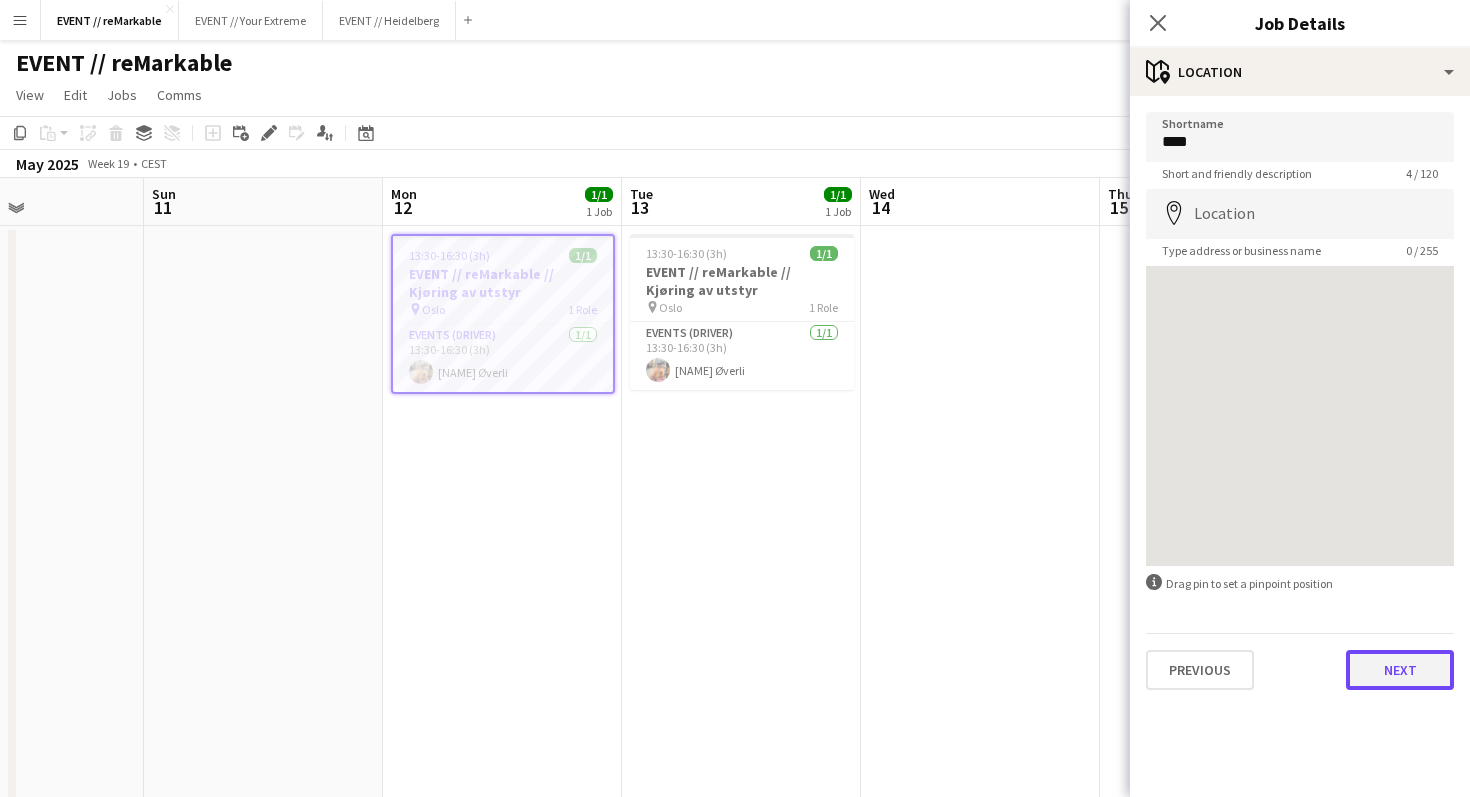 click on "Next" at bounding box center (1400, 670) 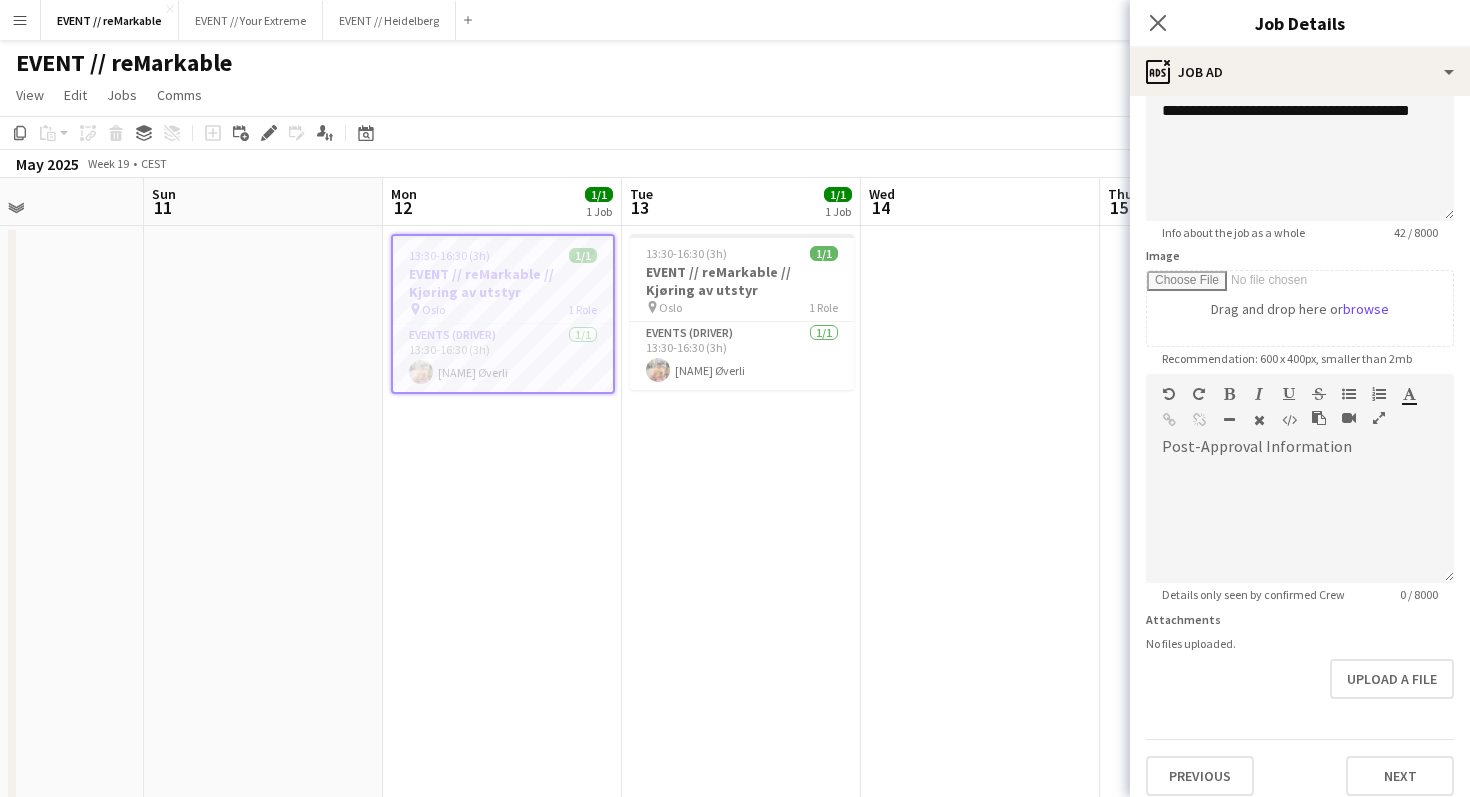 scroll, scrollTop: 191, scrollLeft: 0, axis: vertical 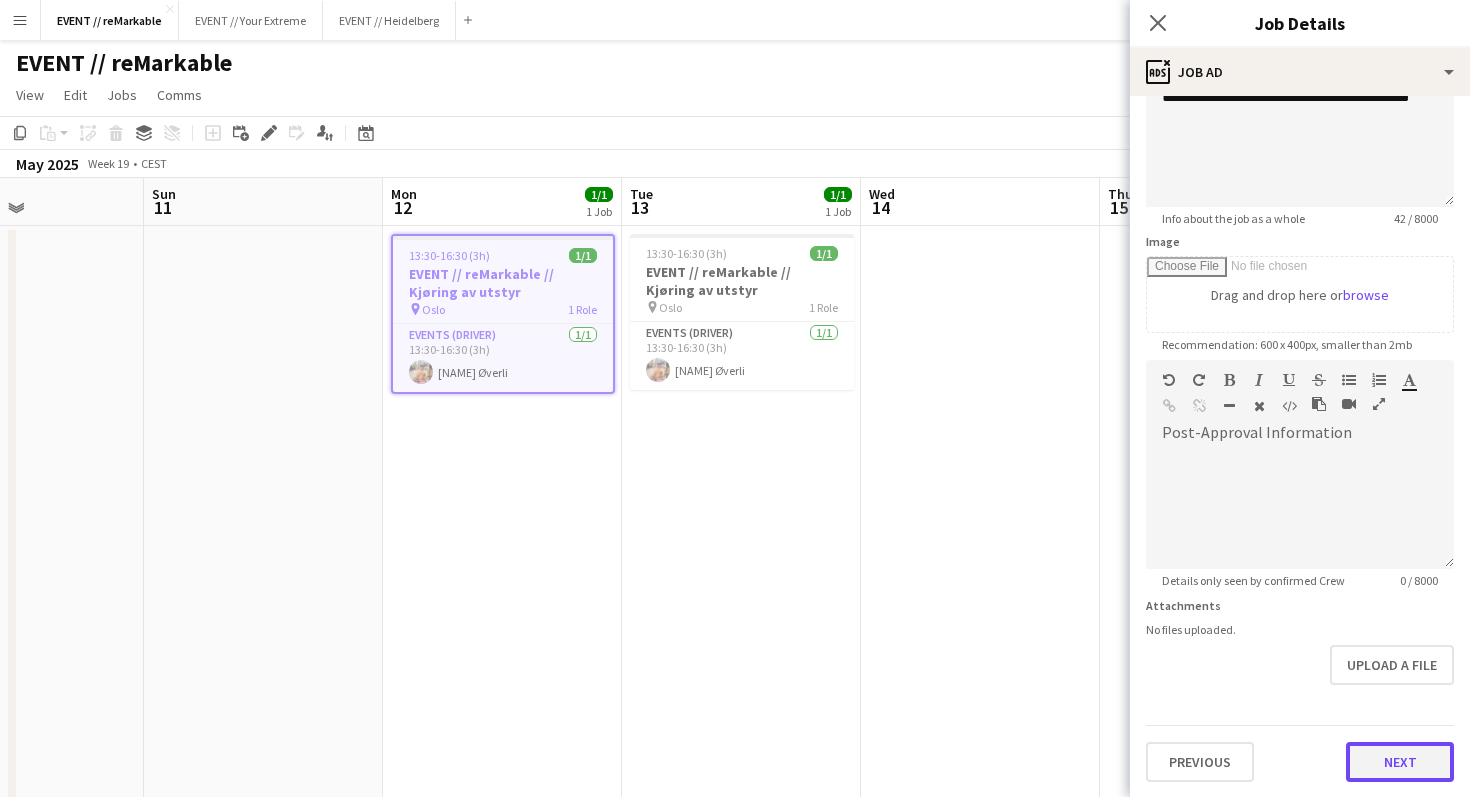 click on "Next" at bounding box center [1400, 762] 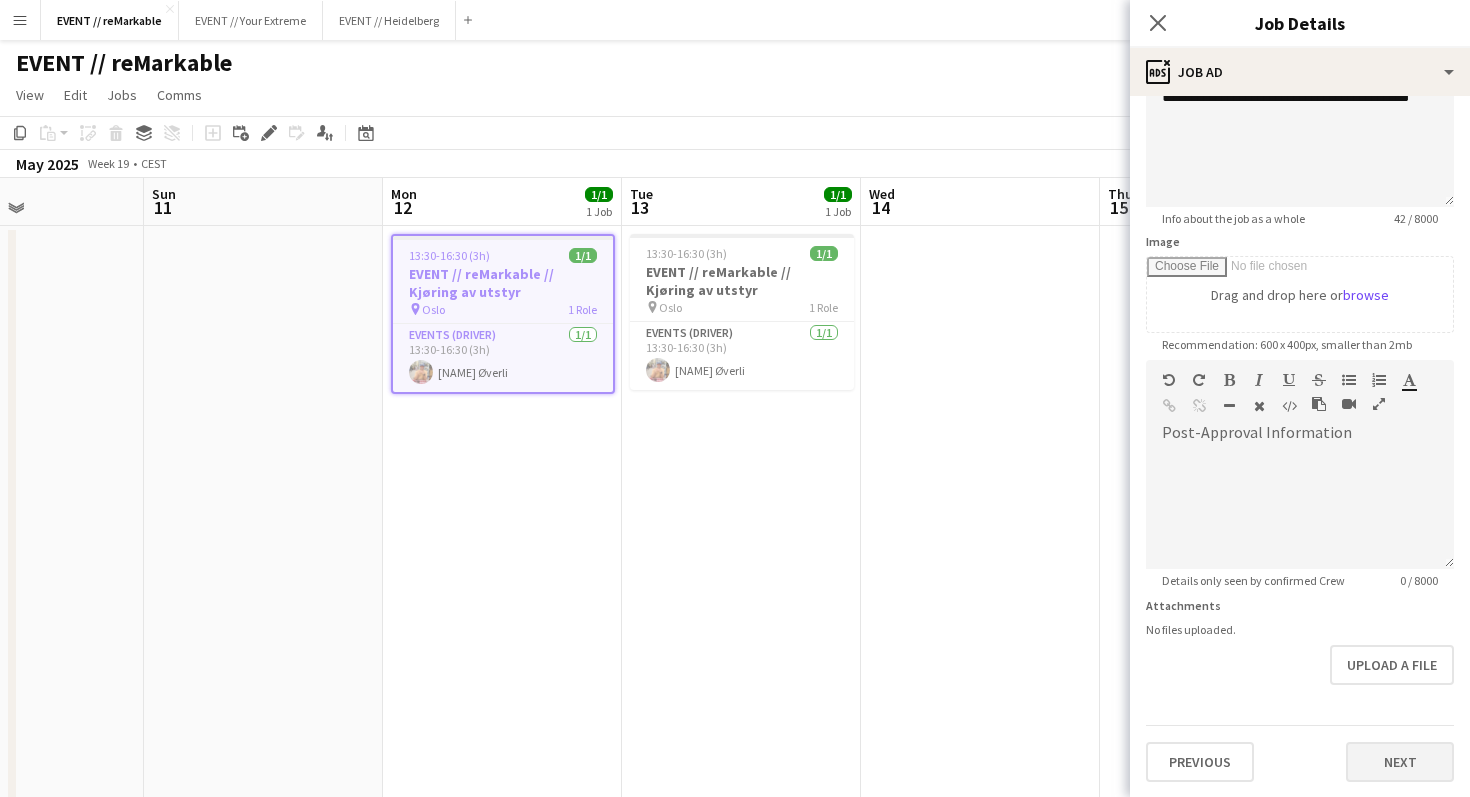scroll, scrollTop: 0, scrollLeft: 0, axis: both 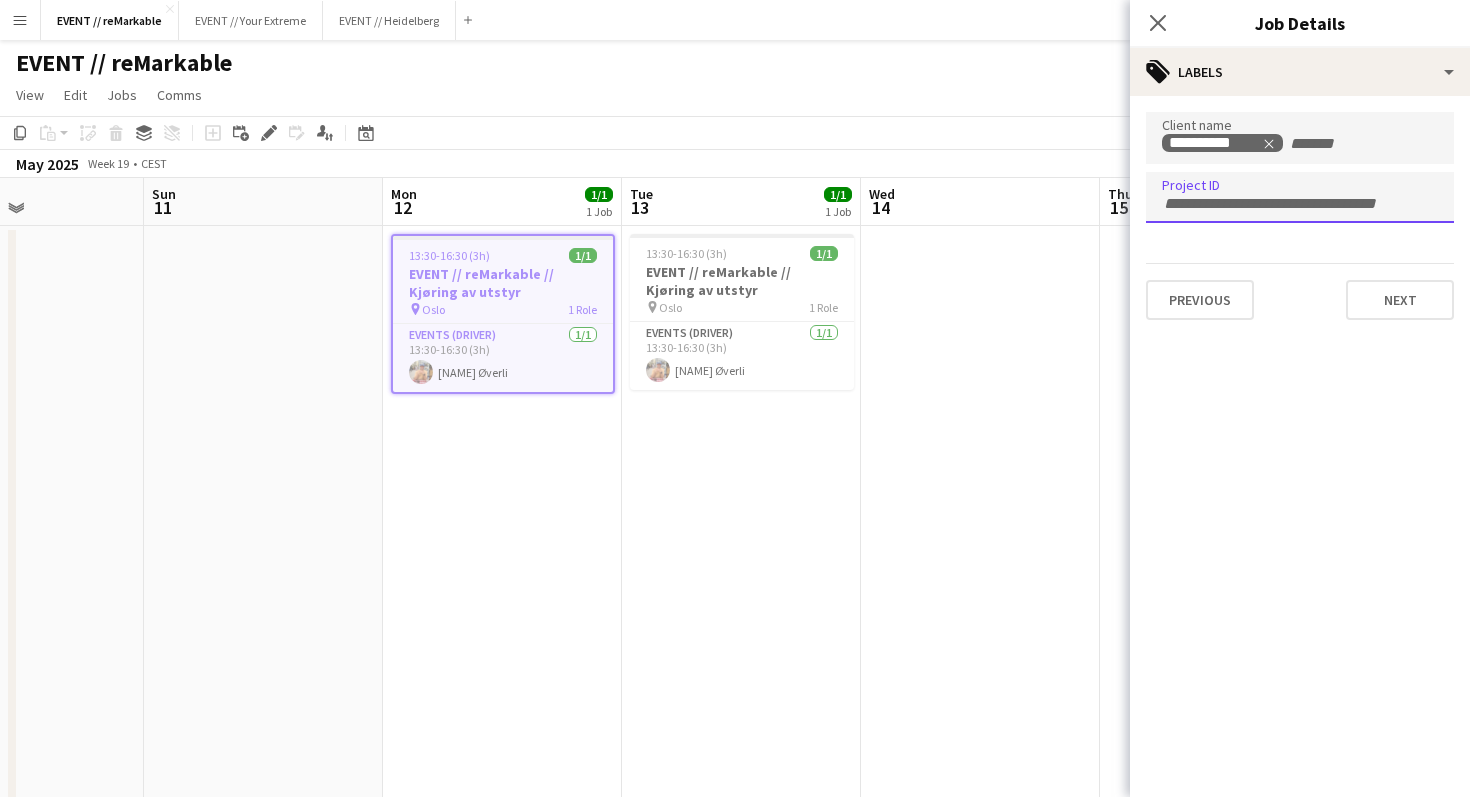 click at bounding box center (1300, 204) 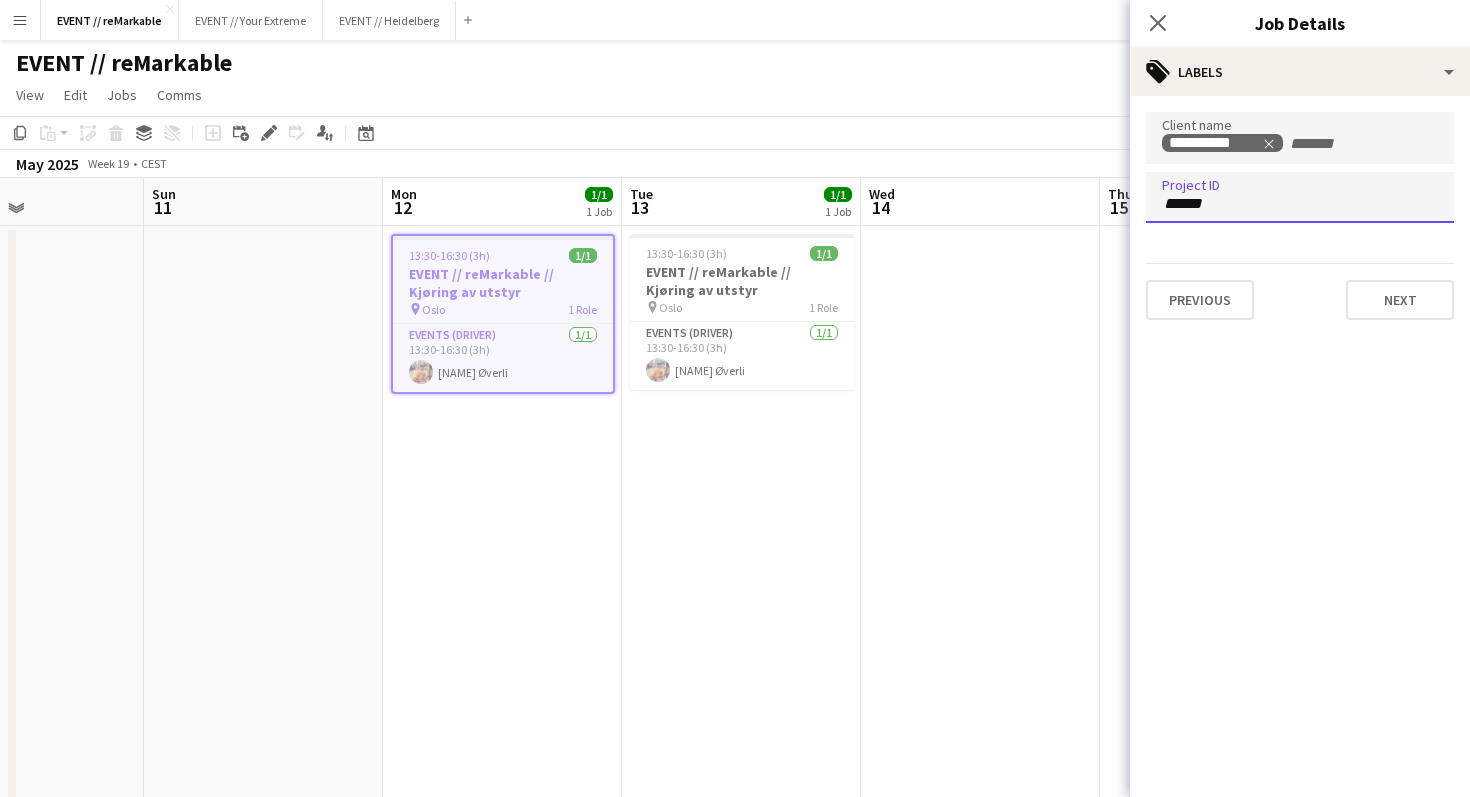 click on "**********" at bounding box center (1300, 216) 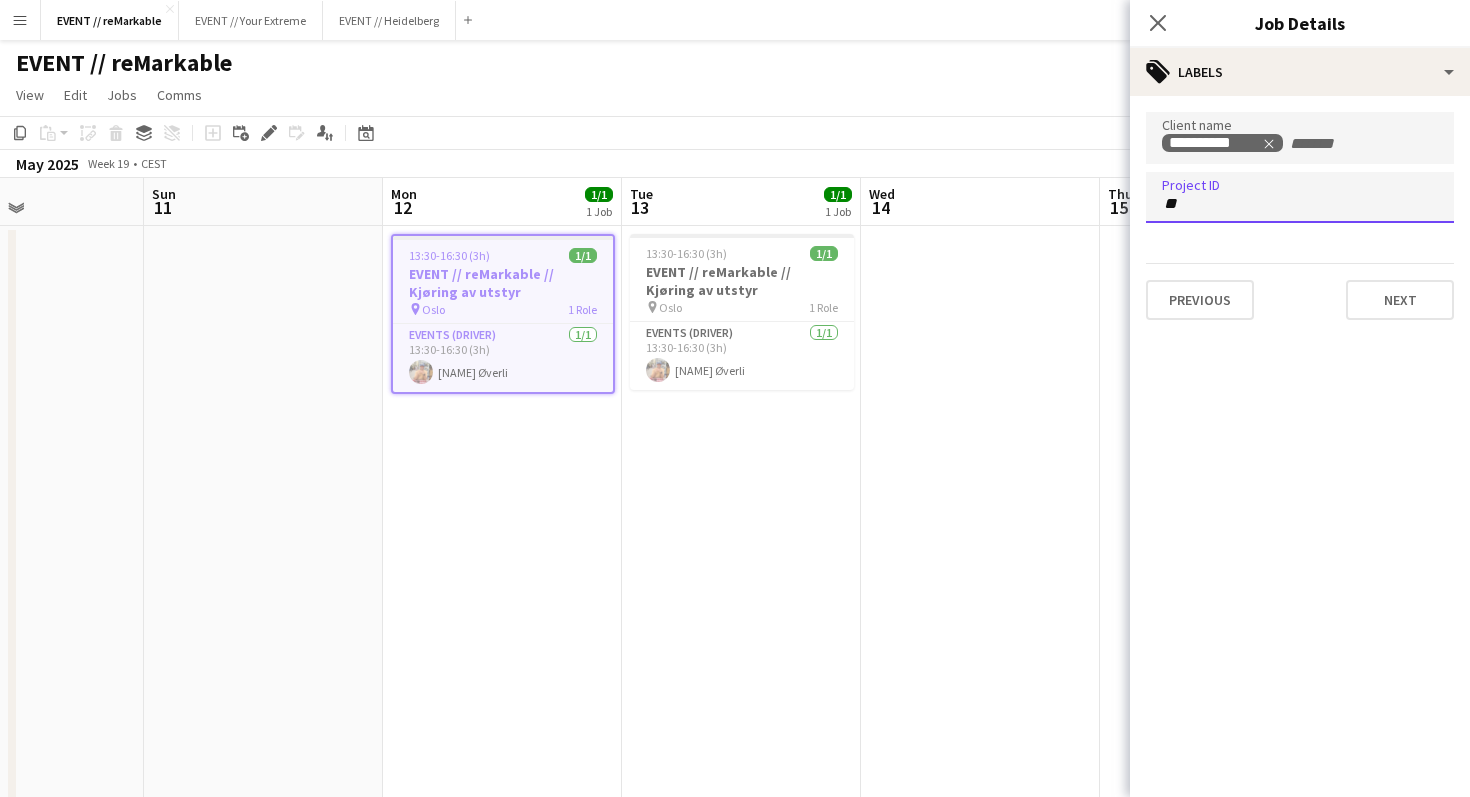 type on "*" 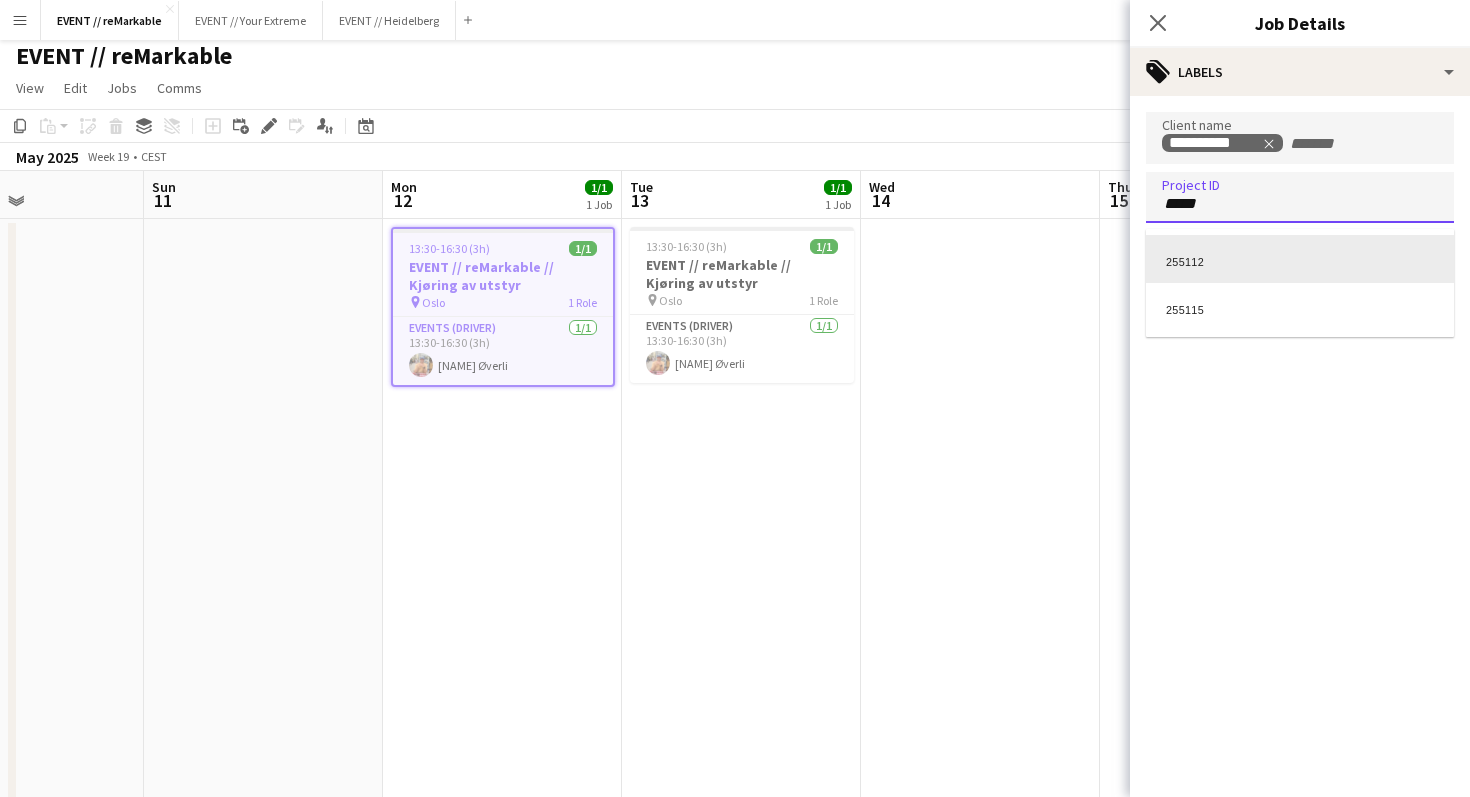 scroll, scrollTop: 3, scrollLeft: 0, axis: vertical 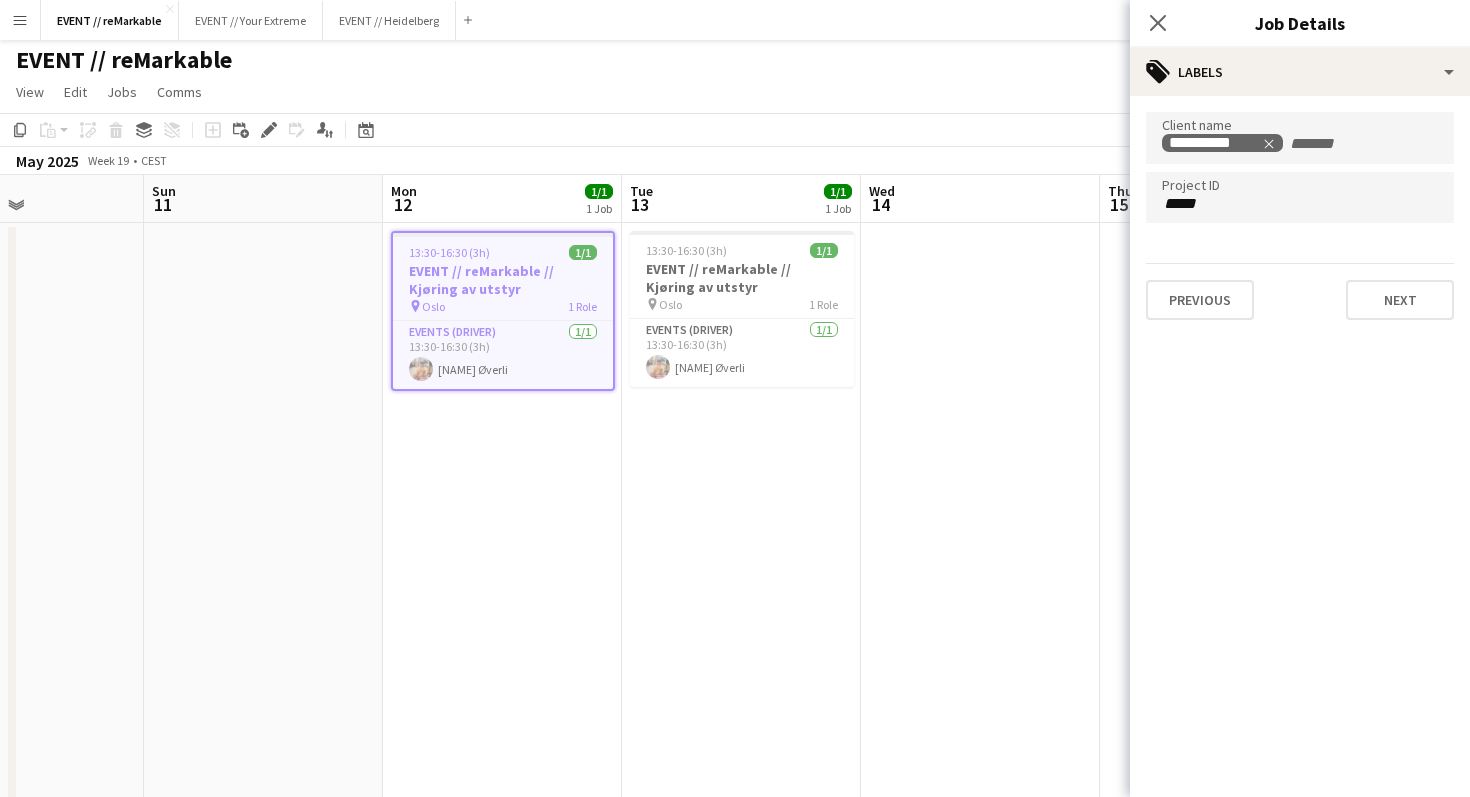 click on "*****" at bounding box center [1300, 204] 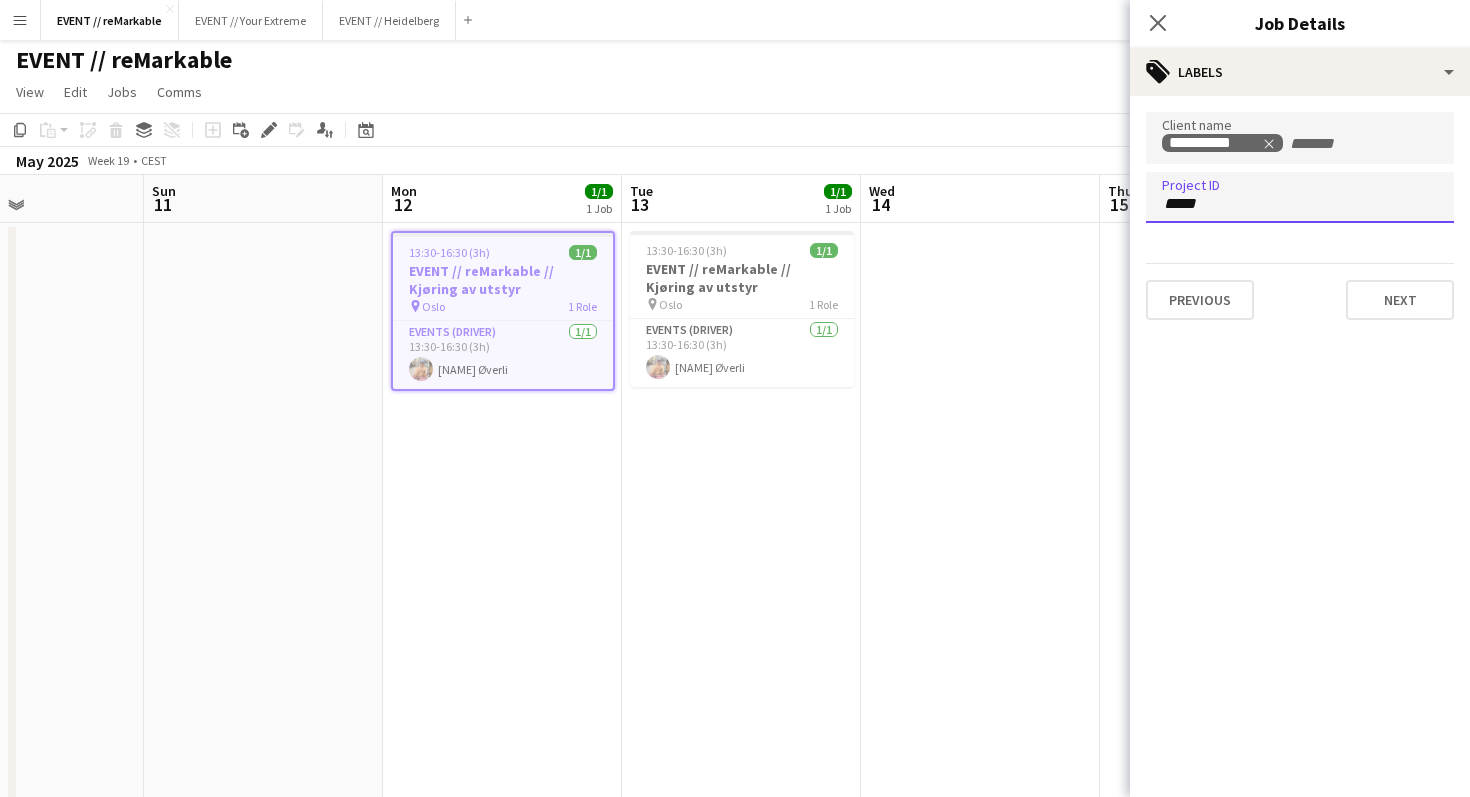 type on "******" 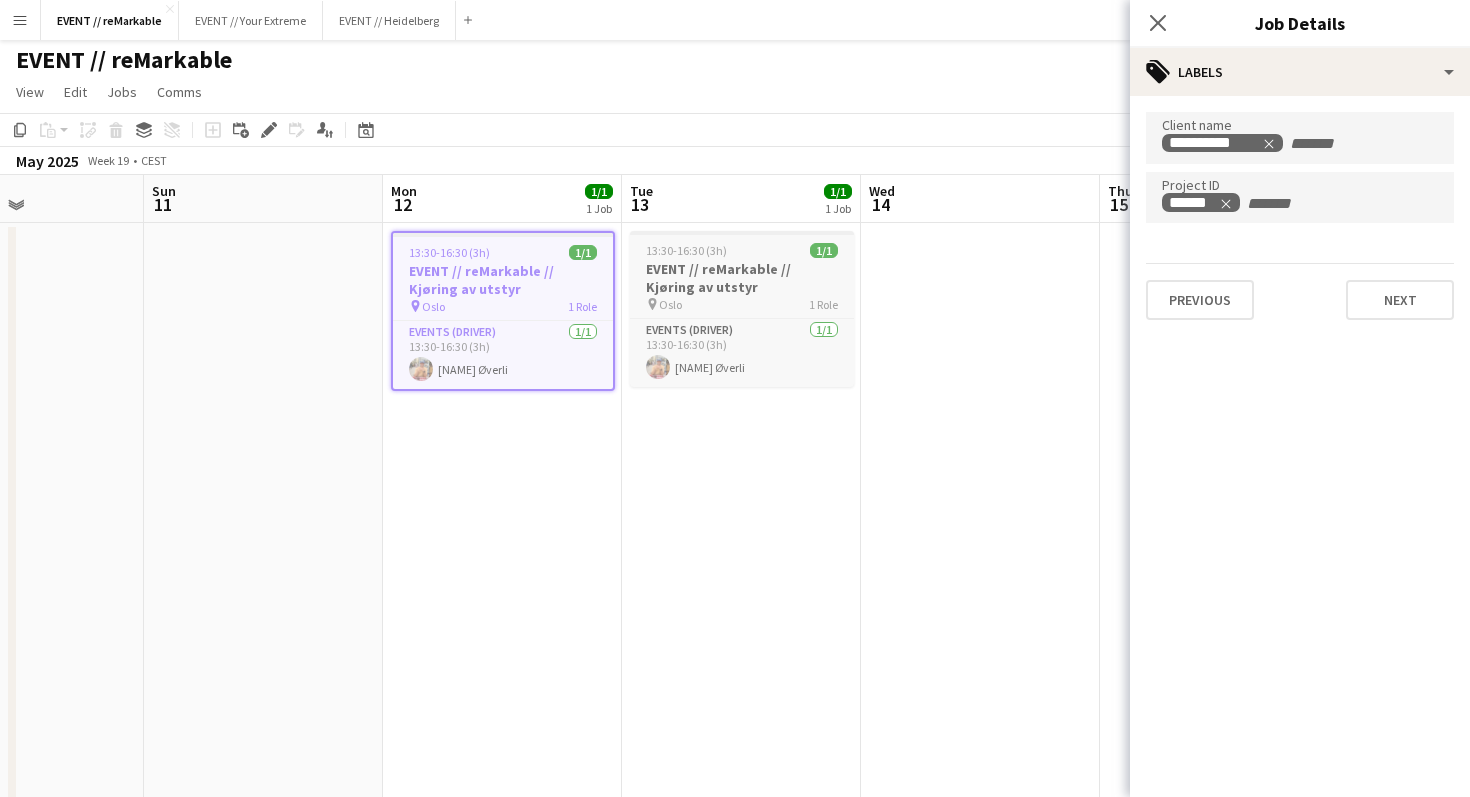click on "pin
Oslo   1 Role" at bounding box center [742, 304] 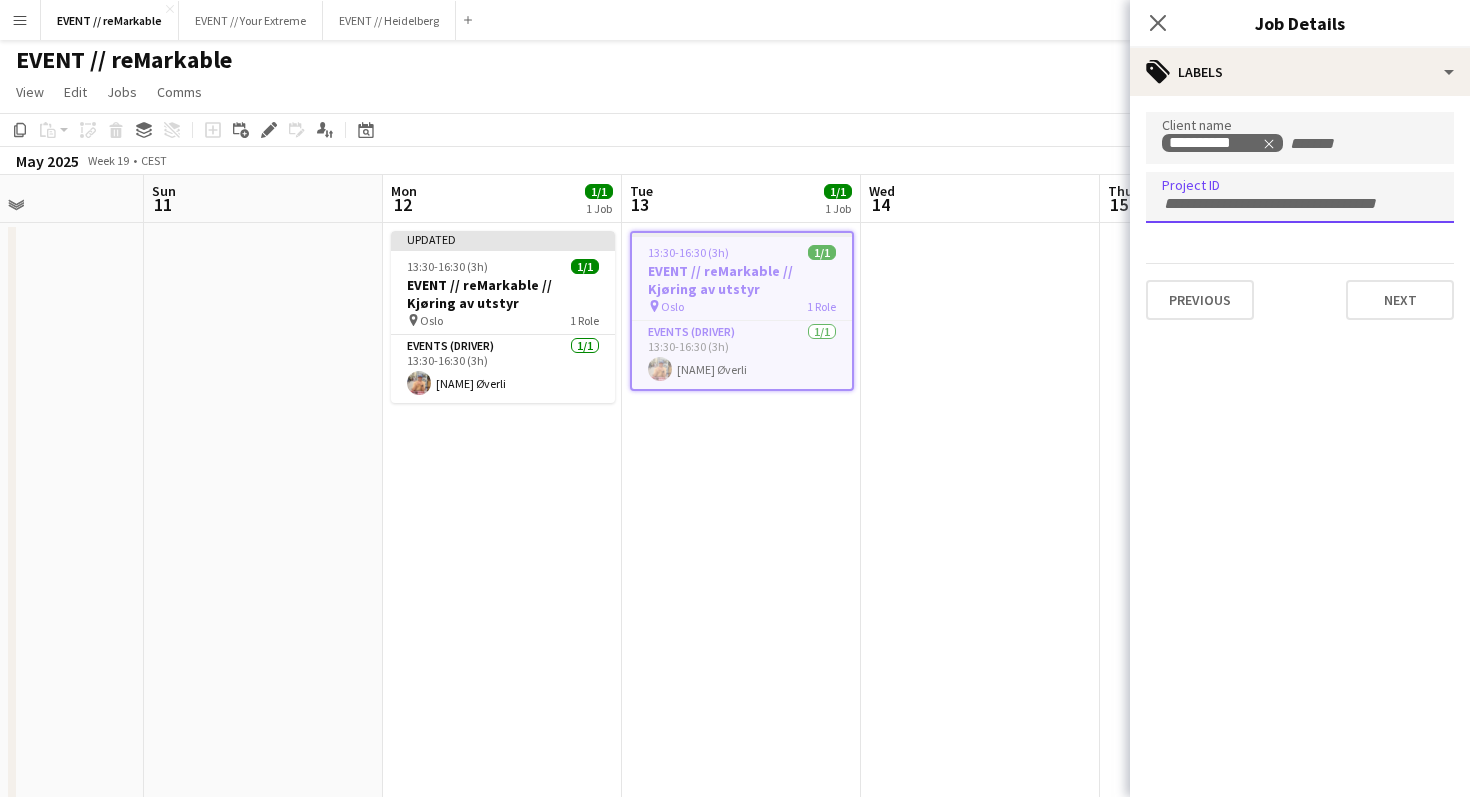 click at bounding box center [1300, 204] 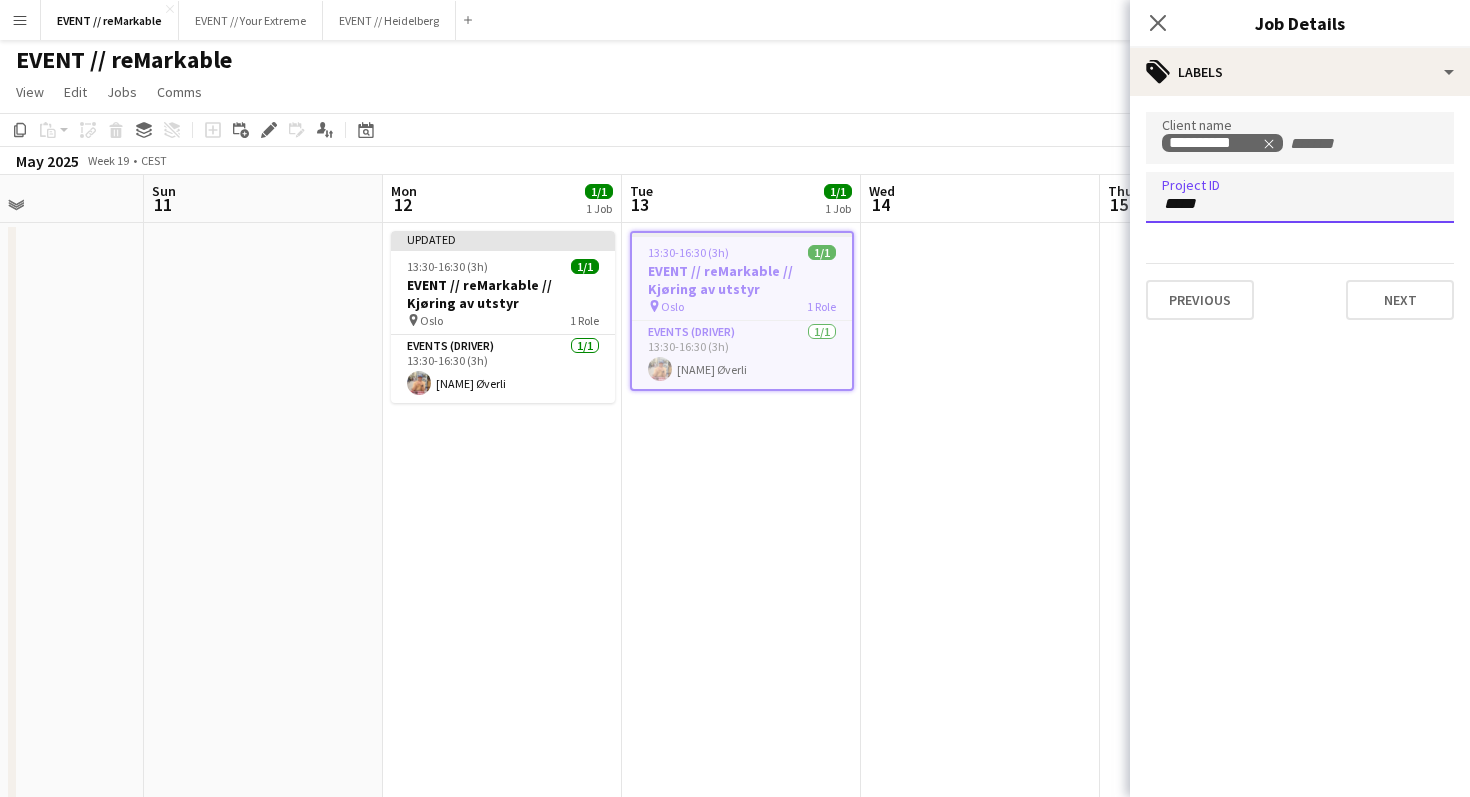 type on "******" 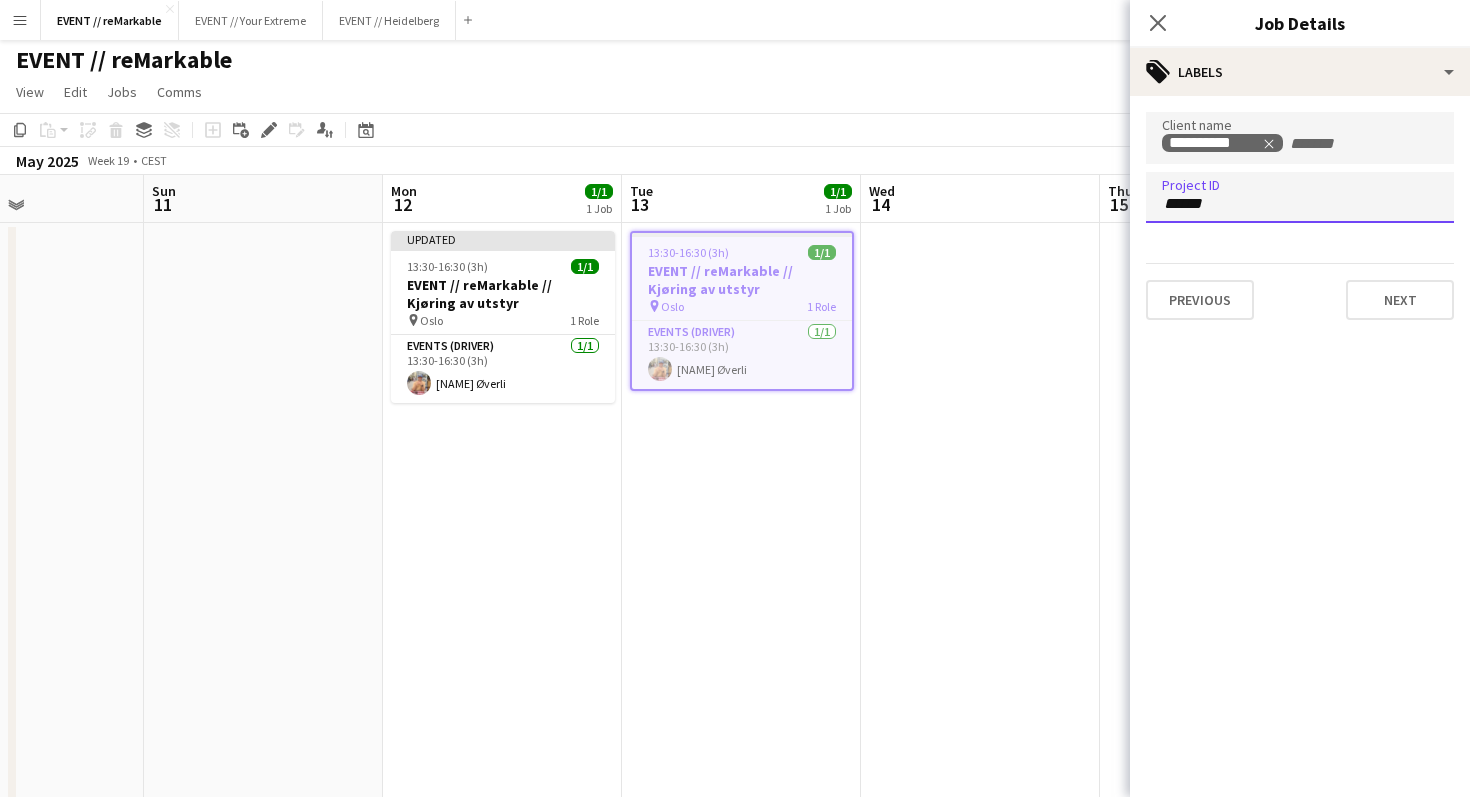 type 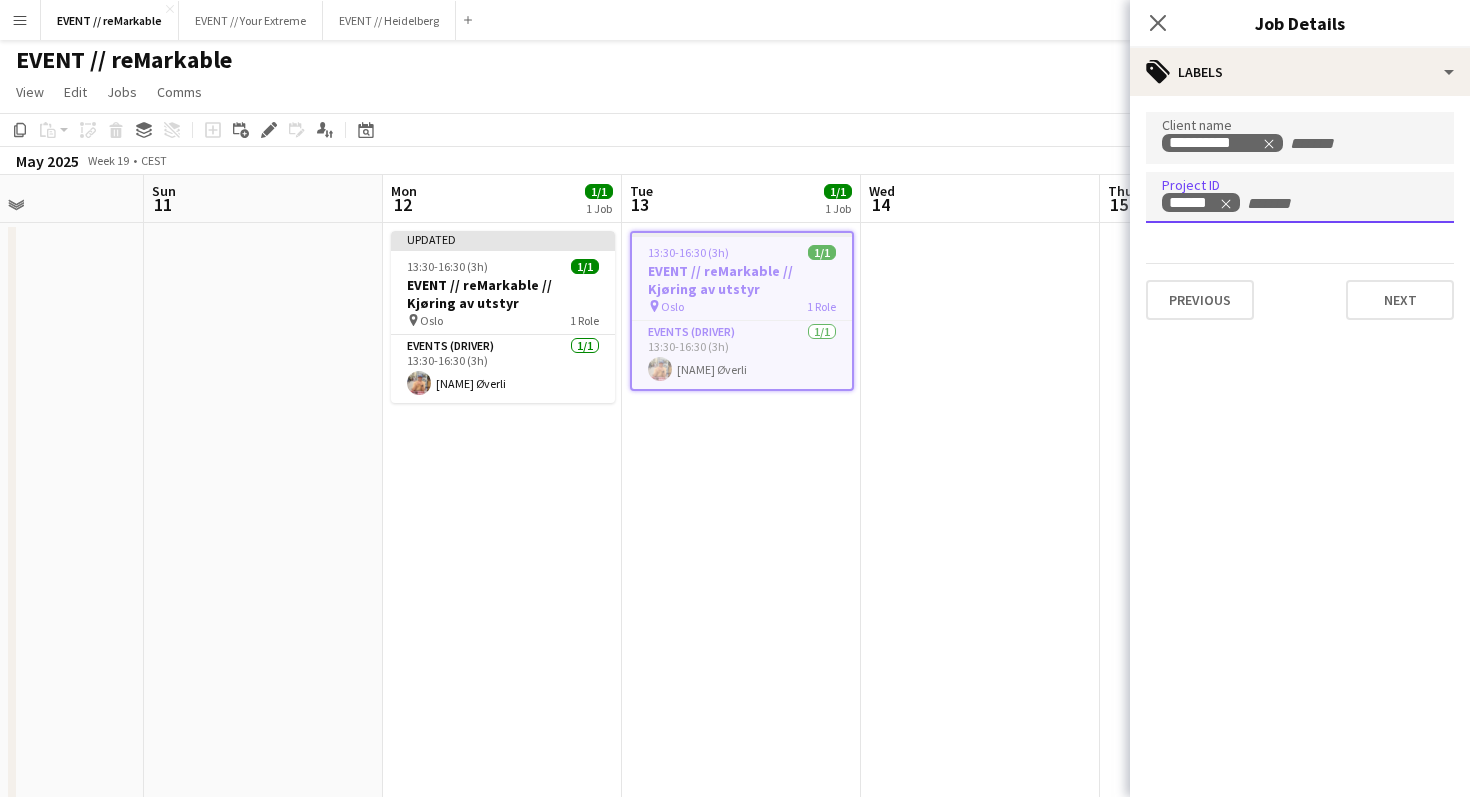 click on "**********" 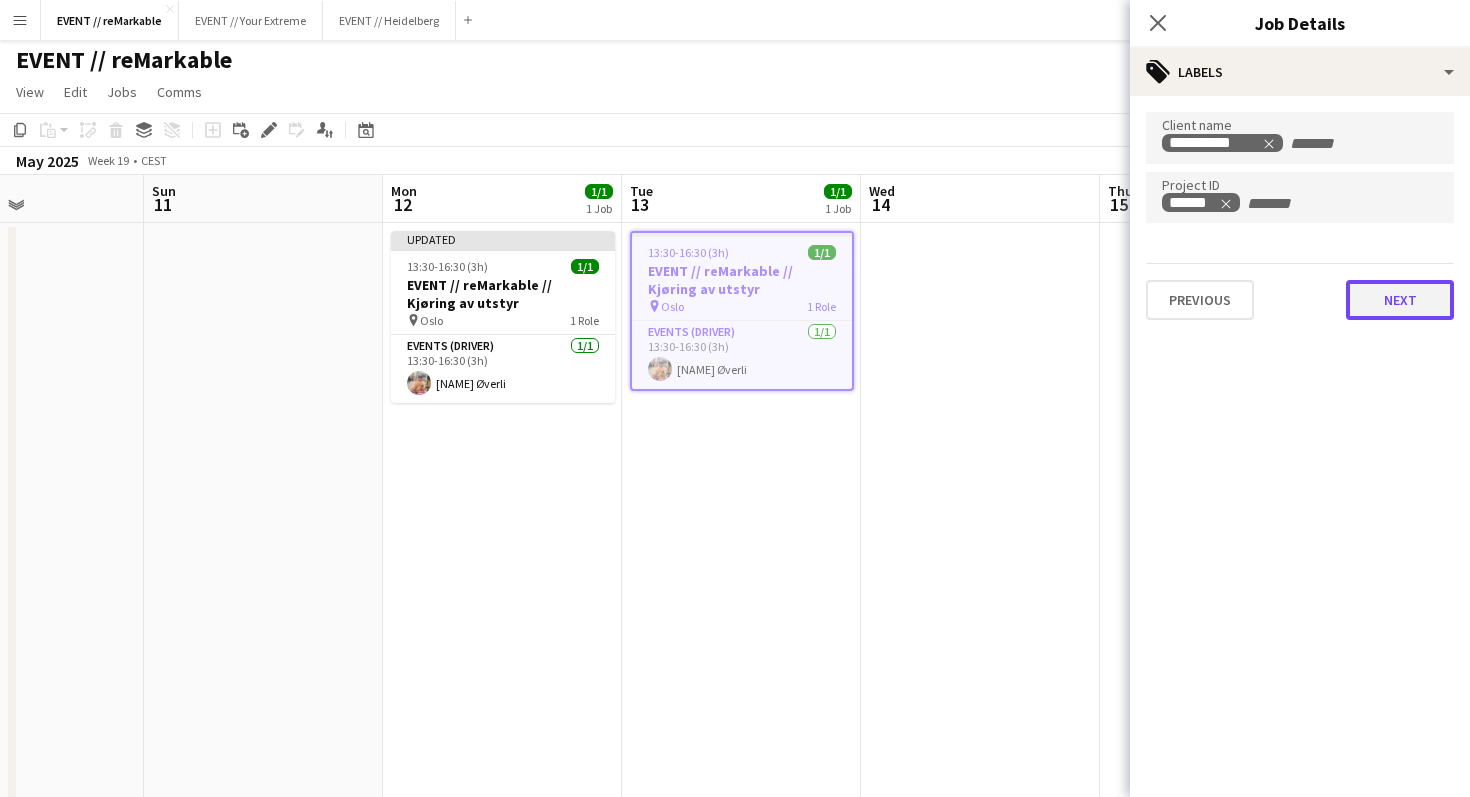 click on "Next" at bounding box center (1400, 300) 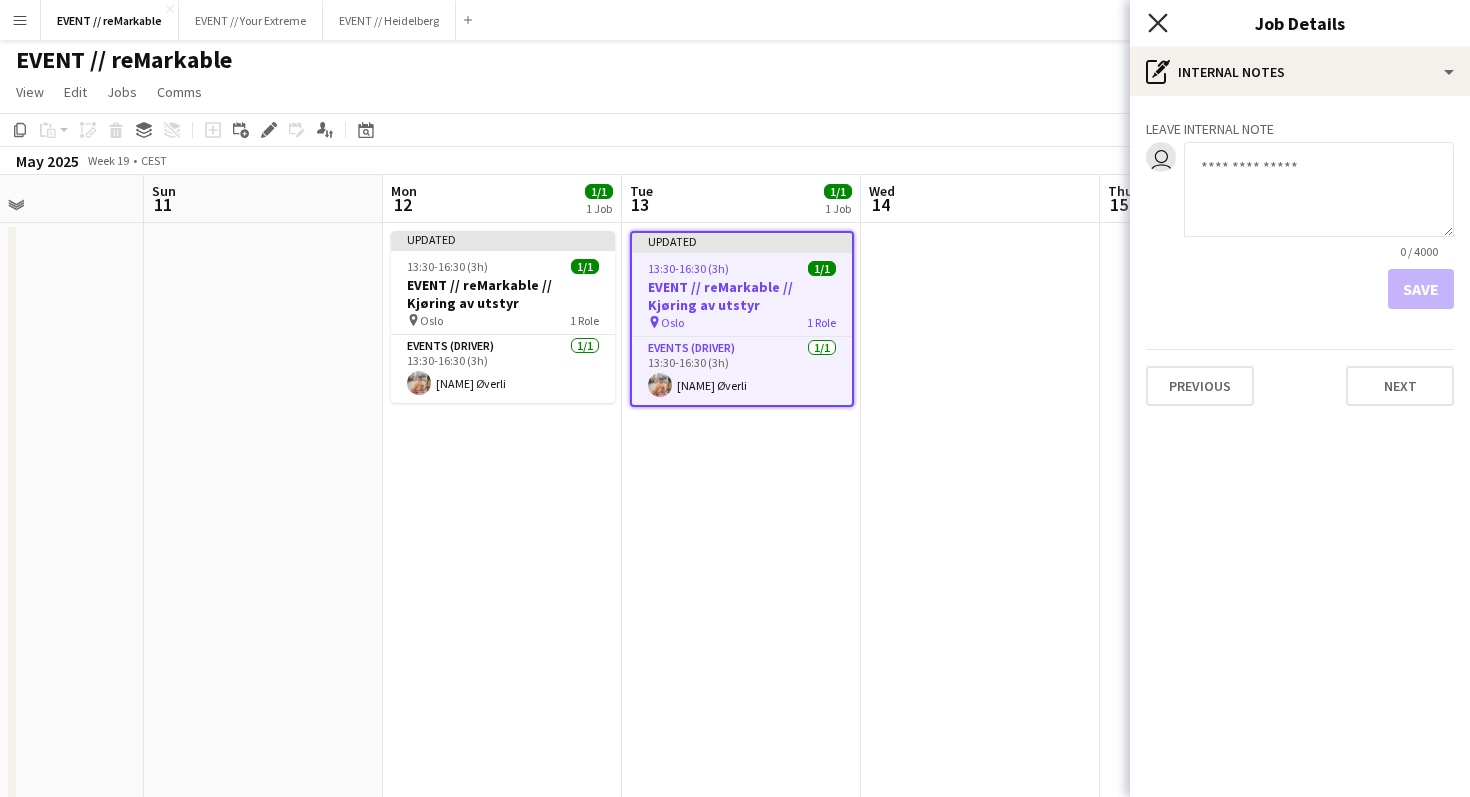 click on "Close pop-in" 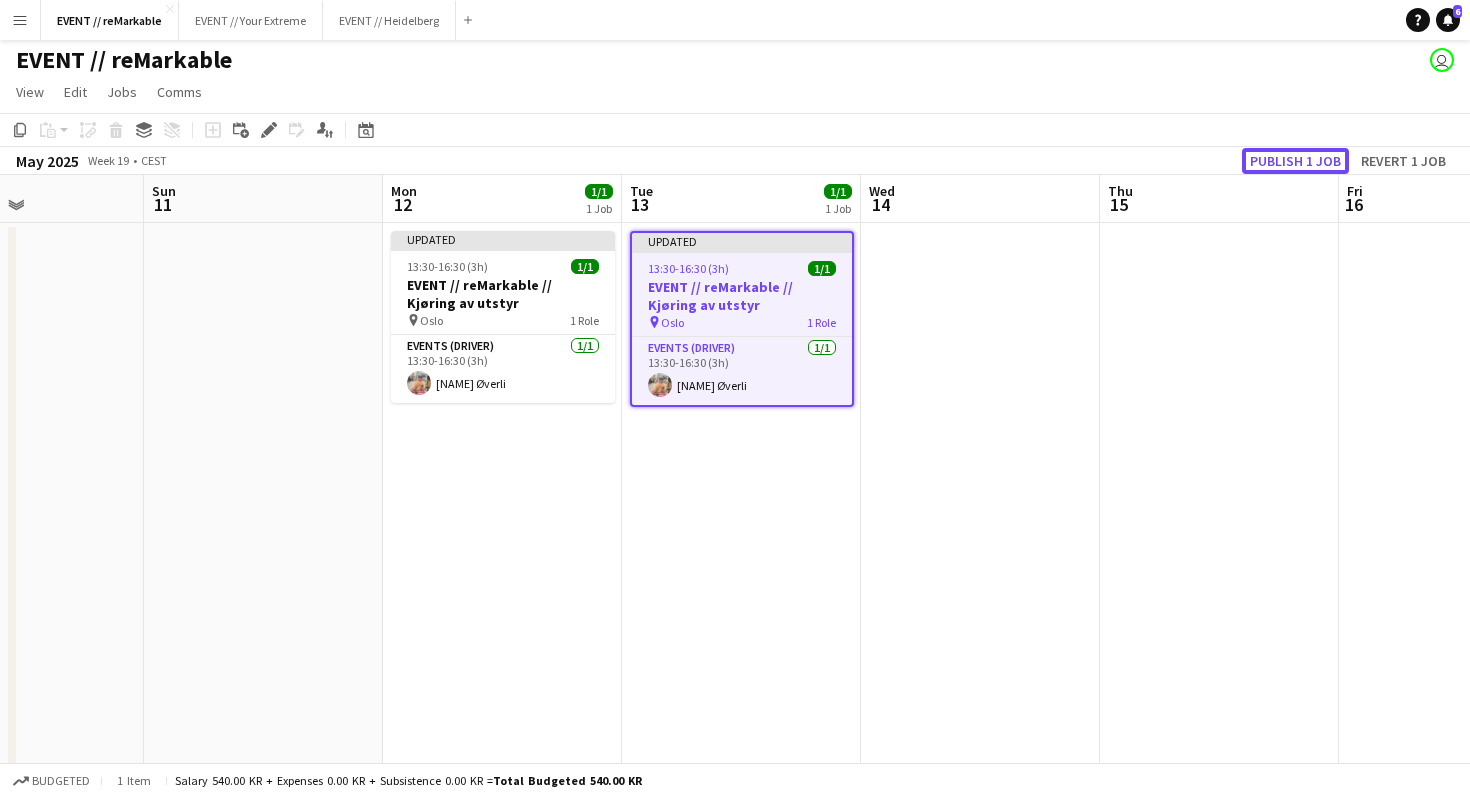 click on "Publish 1 job" 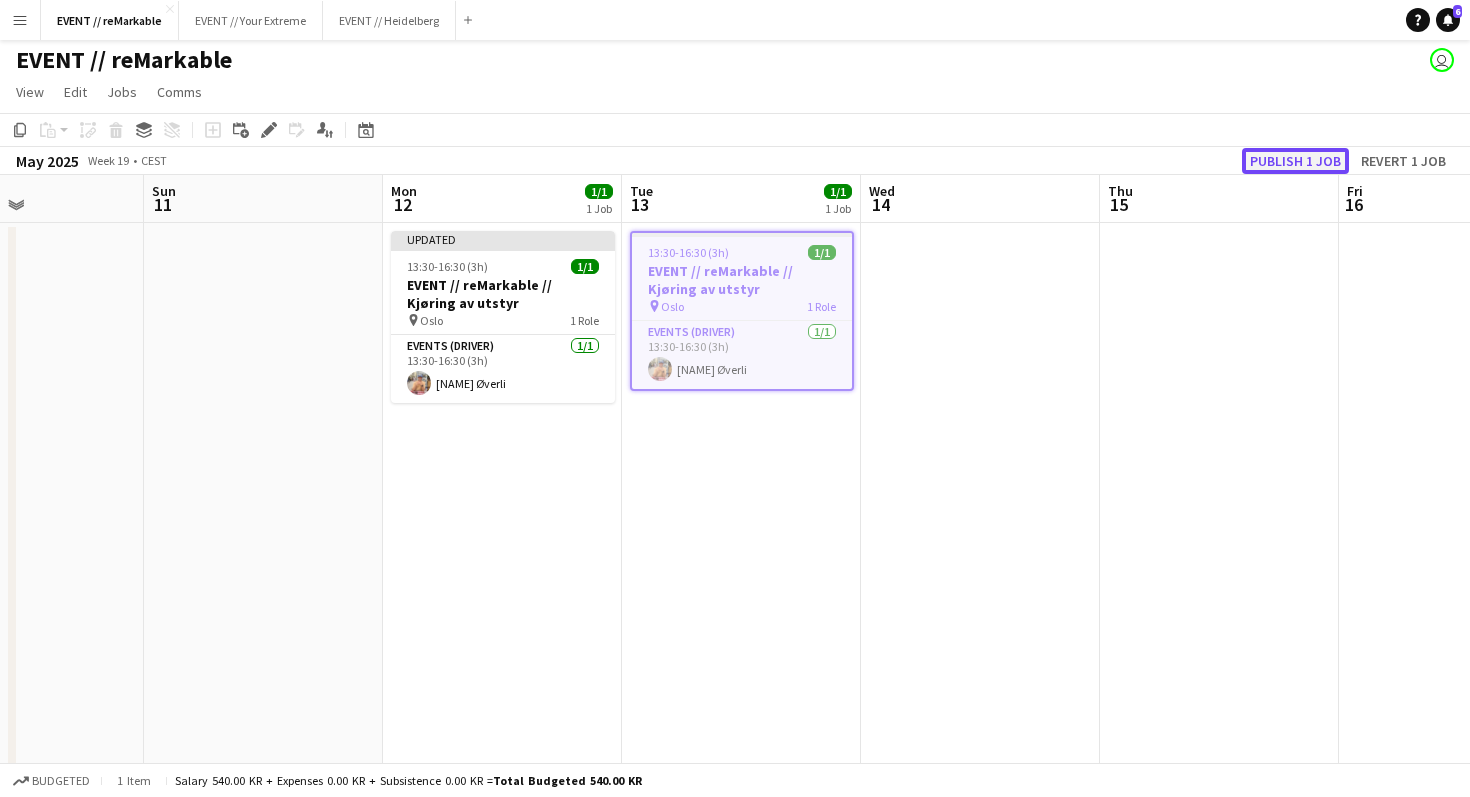 click on "Publish 1 job" 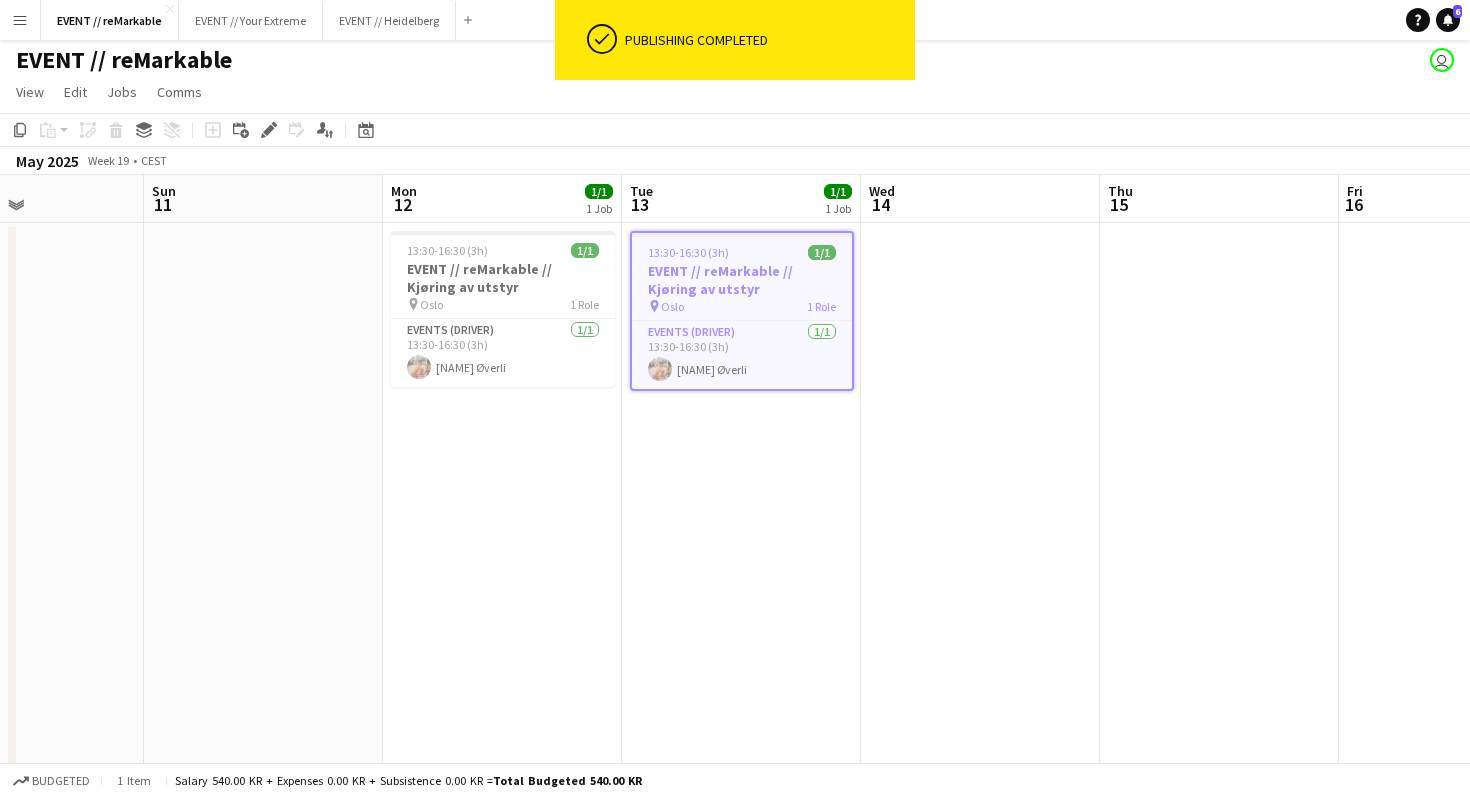 click on "EVENT // reMarkable
user" 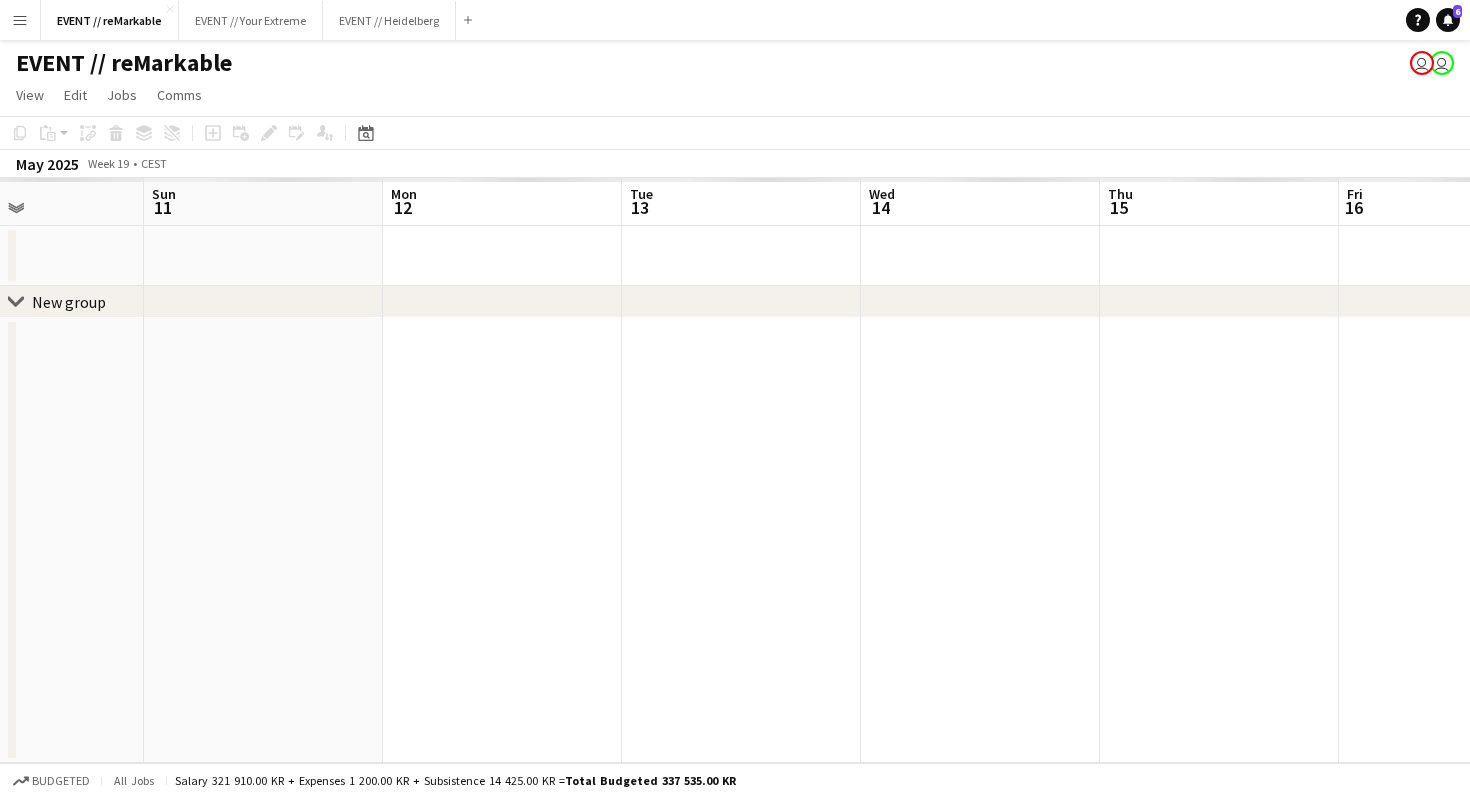 scroll, scrollTop: 0, scrollLeft: 0, axis: both 